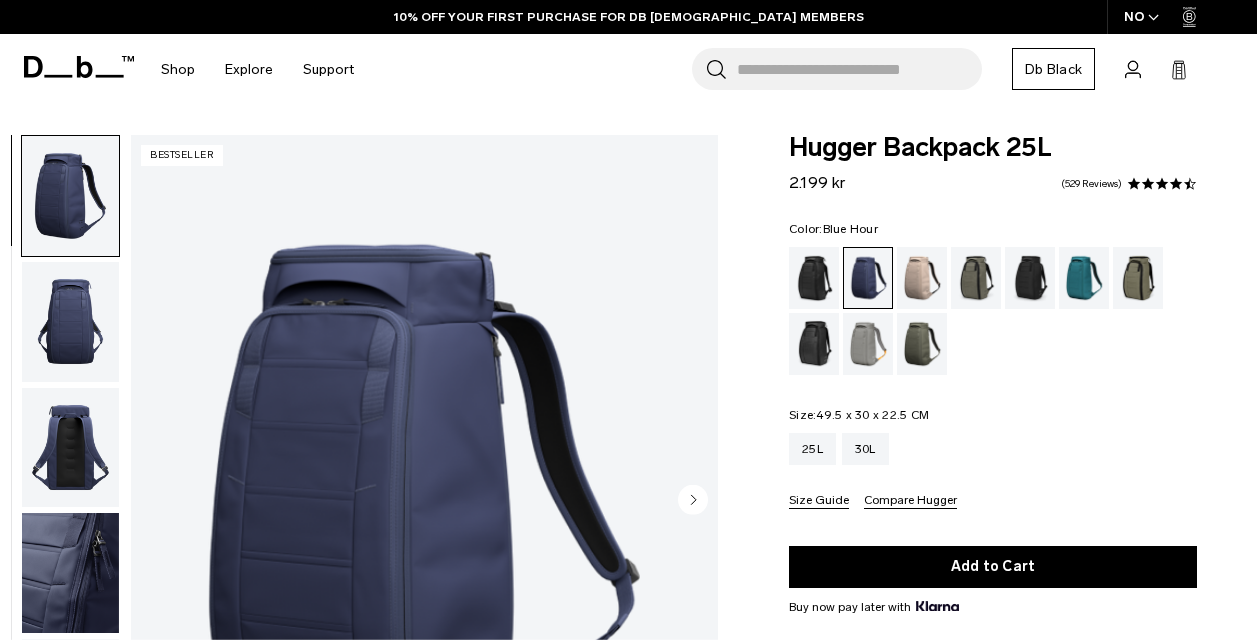 scroll, scrollTop: 0, scrollLeft: 0, axis: both 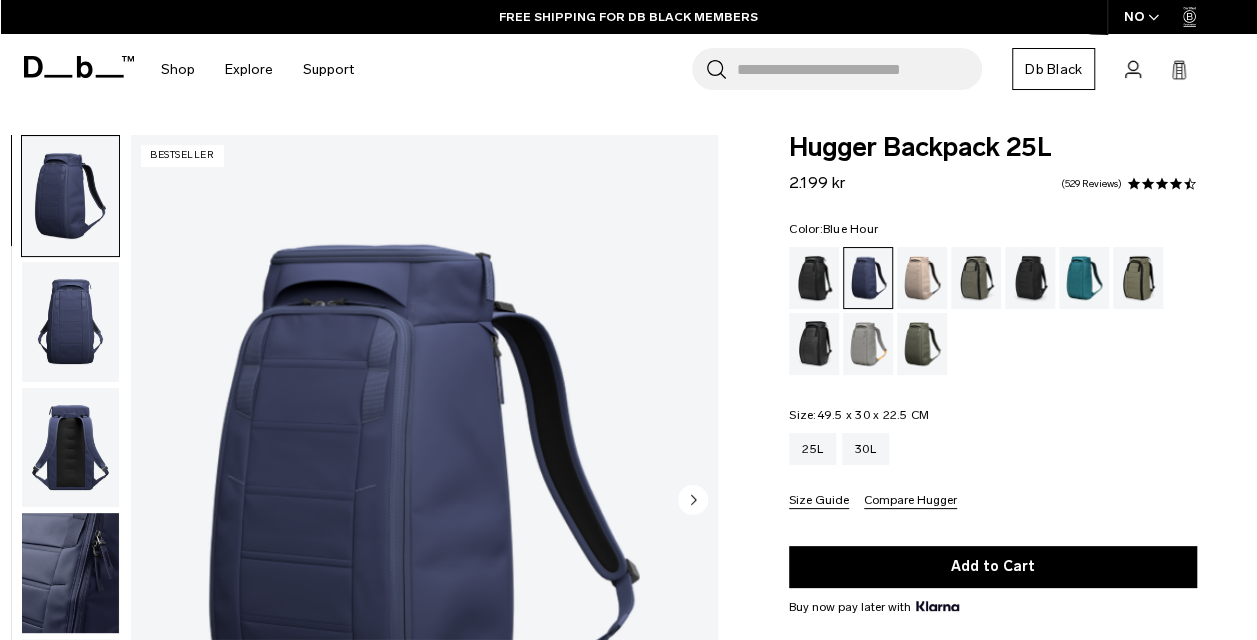 click at bounding box center [868, 278] 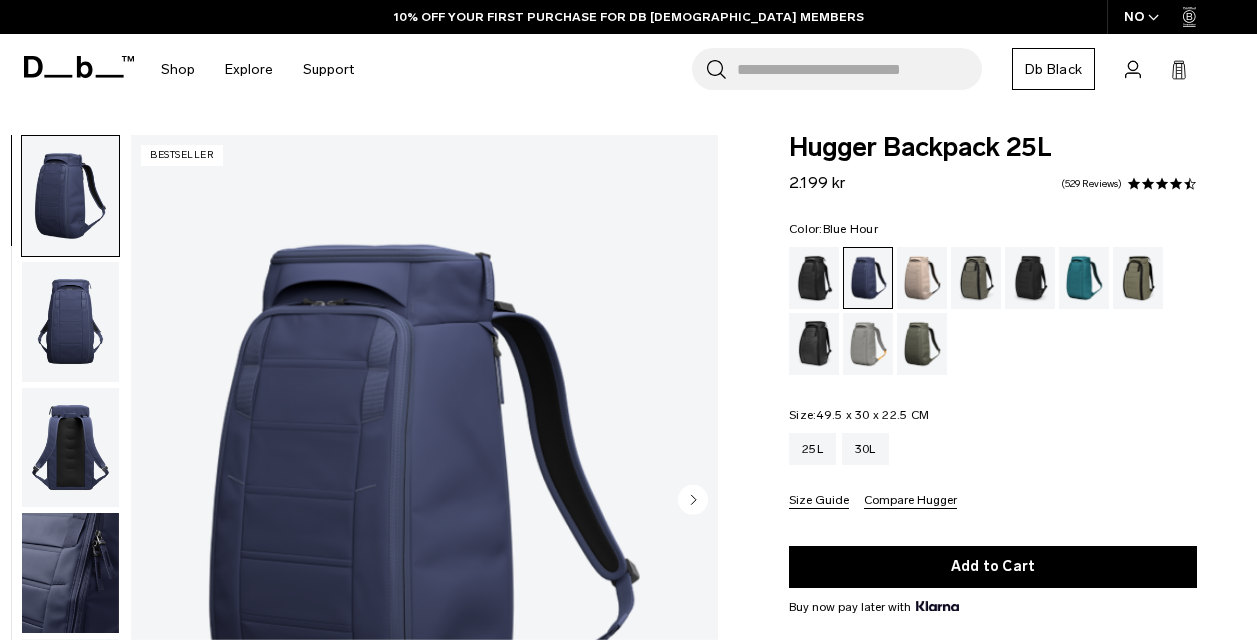 scroll, scrollTop: 0, scrollLeft: 0, axis: both 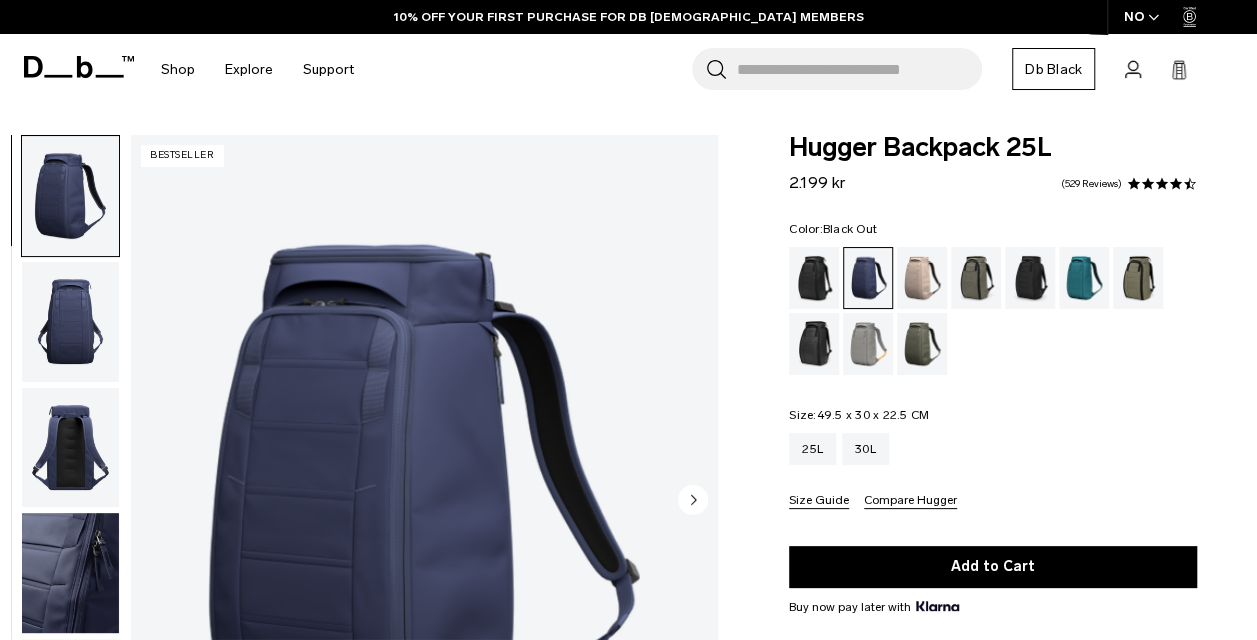 click at bounding box center [814, 278] 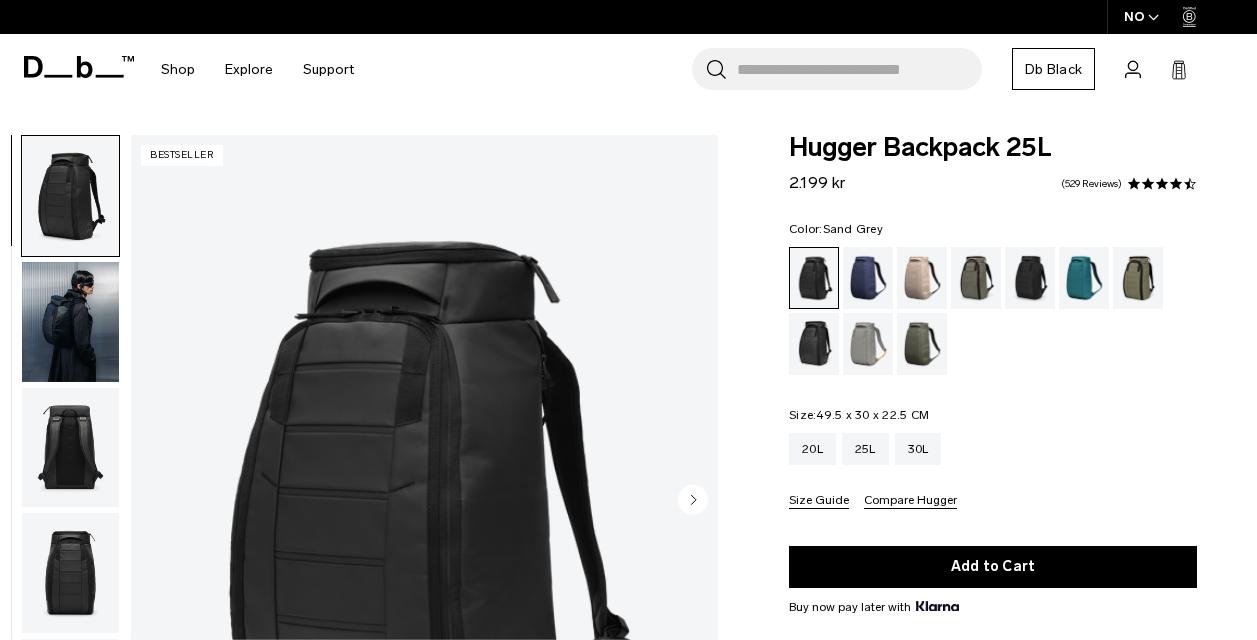 scroll, scrollTop: 0, scrollLeft: 0, axis: both 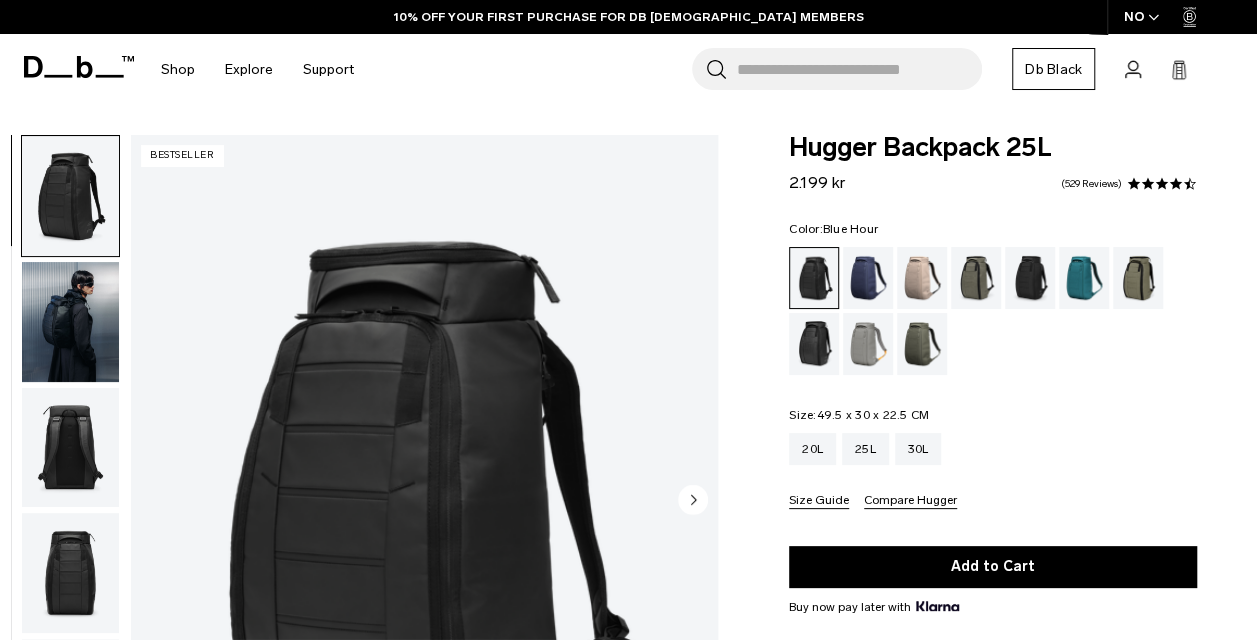 click at bounding box center (868, 278) 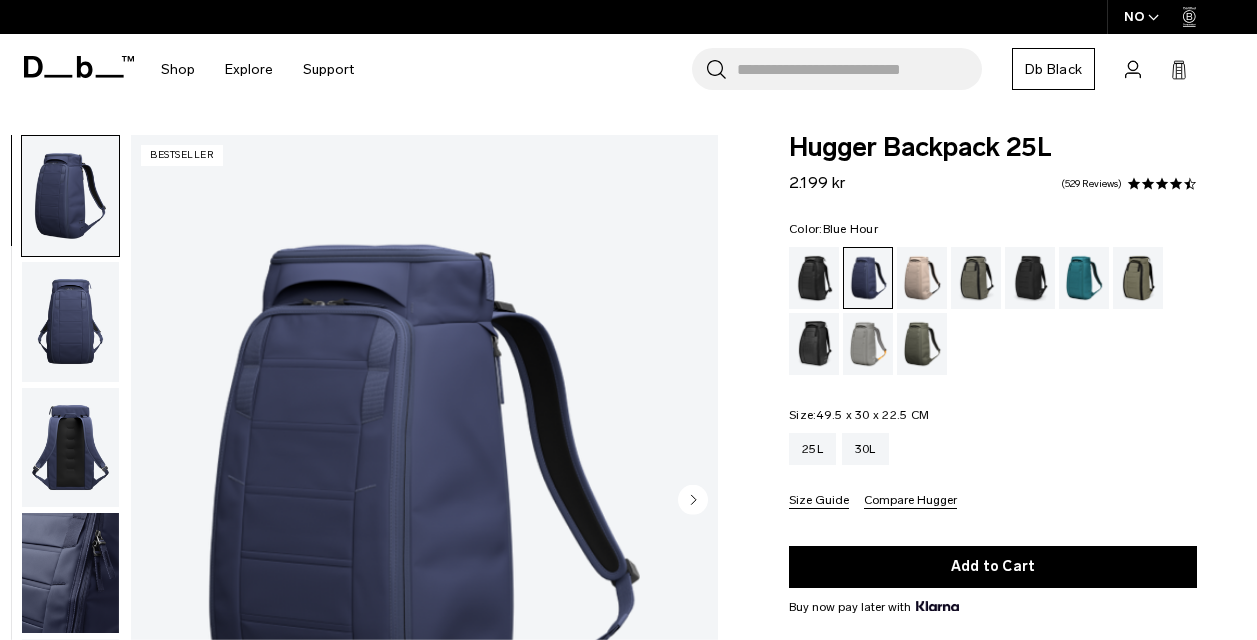 click at bounding box center (868, 278) 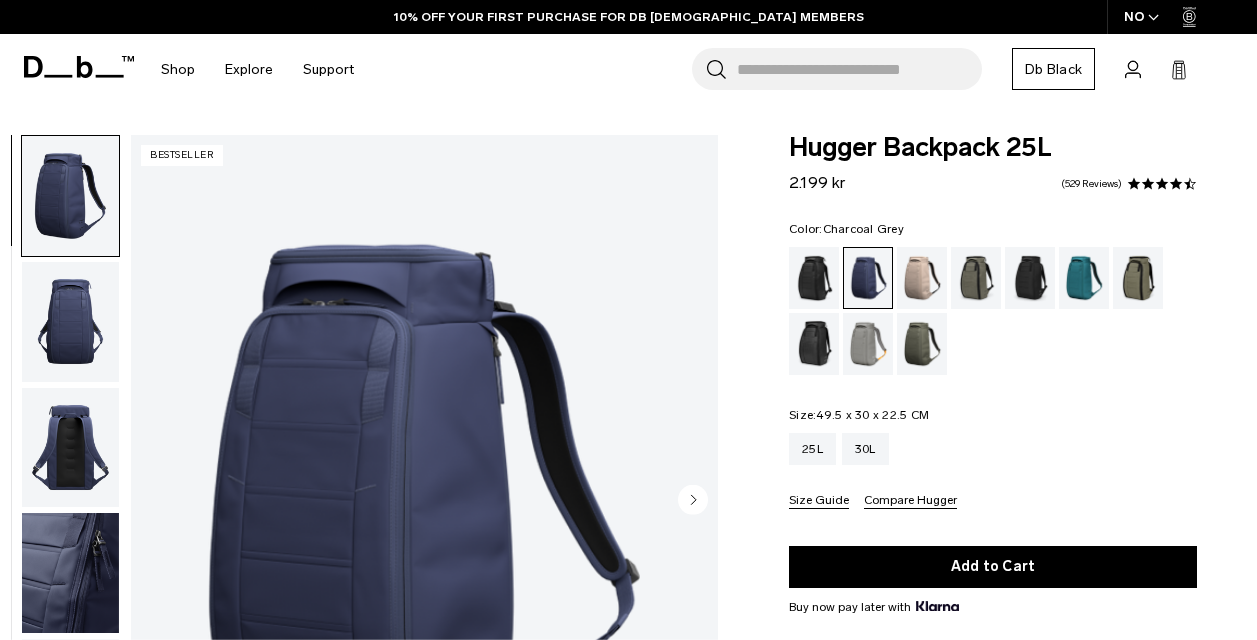 scroll, scrollTop: 0, scrollLeft: 0, axis: both 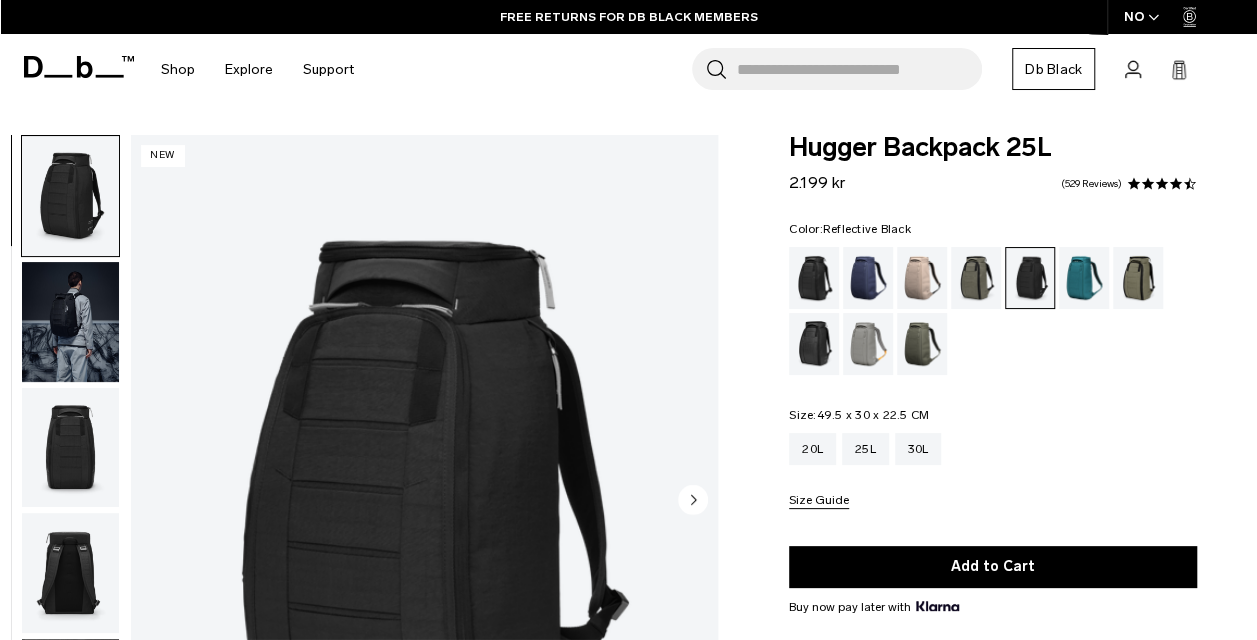 click at bounding box center [814, 344] 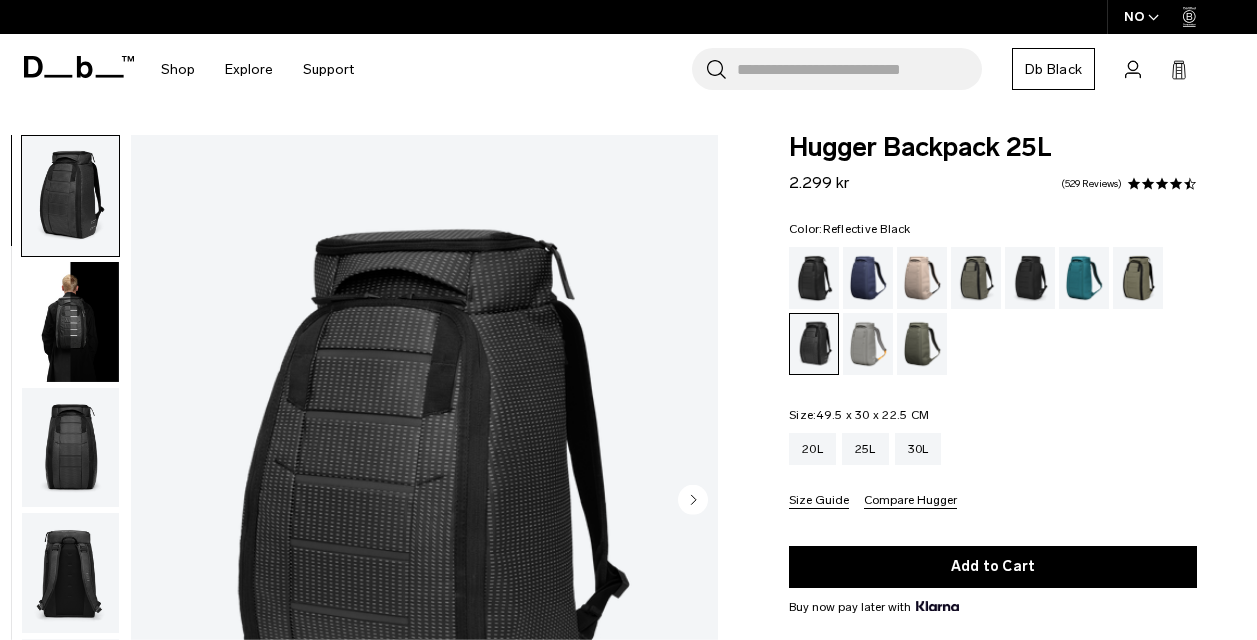 scroll, scrollTop: 0, scrollLeft: 0, axis: both 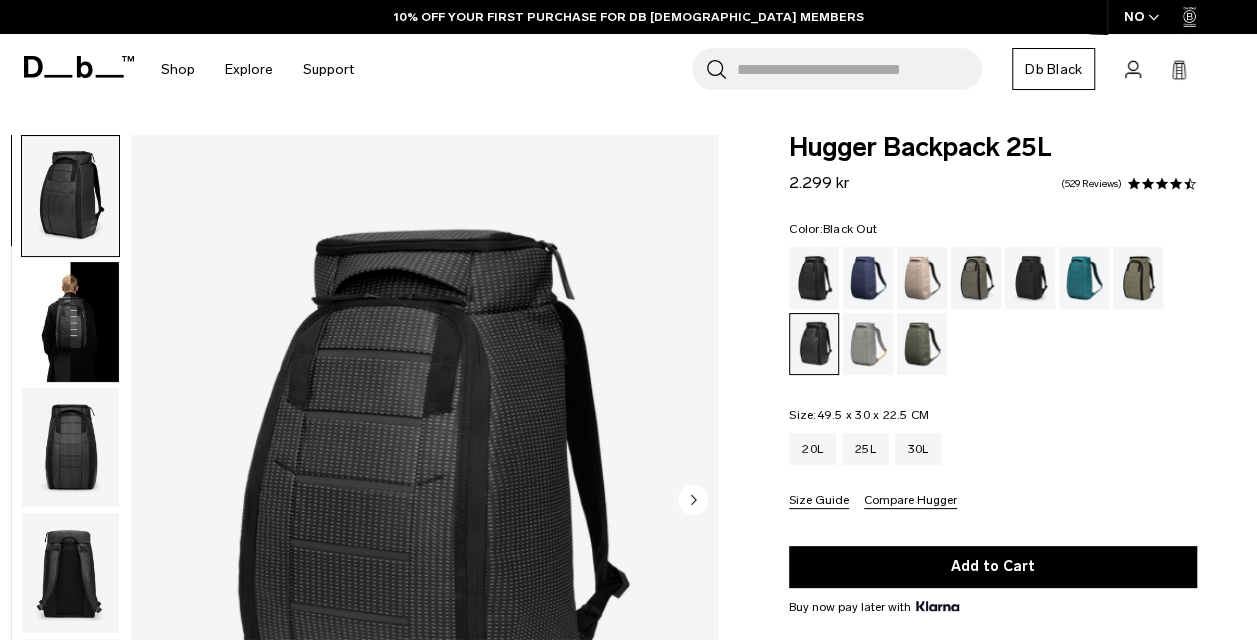 click at bounding box center [814, 278] 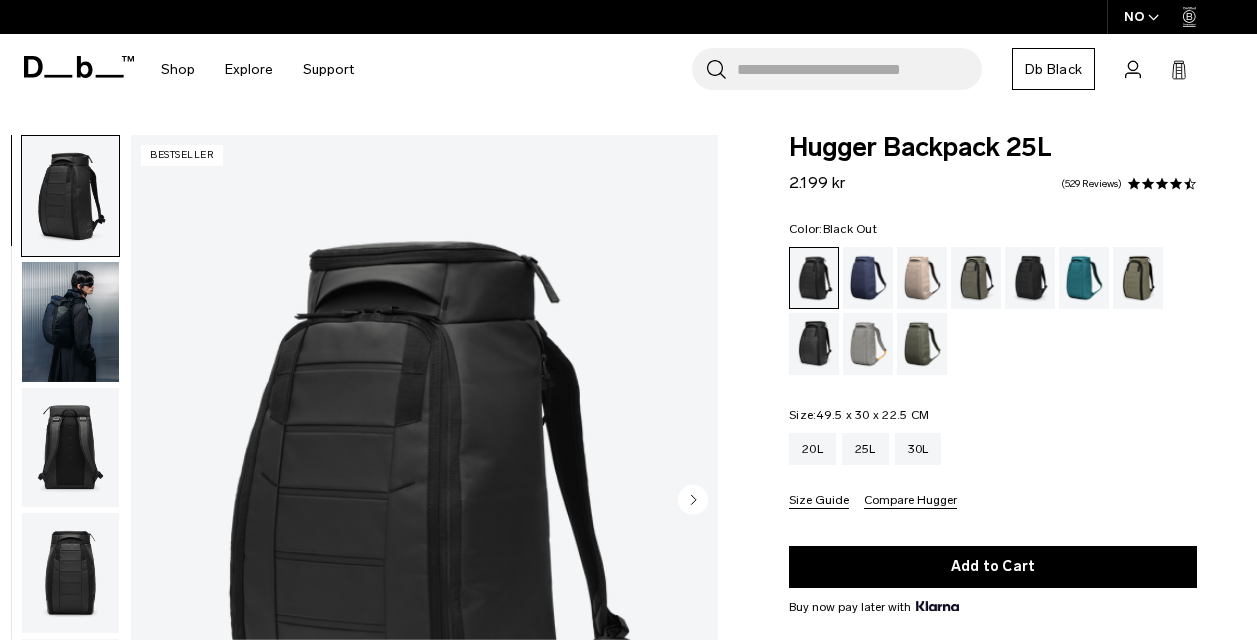scroll, scrollTop: 0, scrollLeft: 0, axis: both 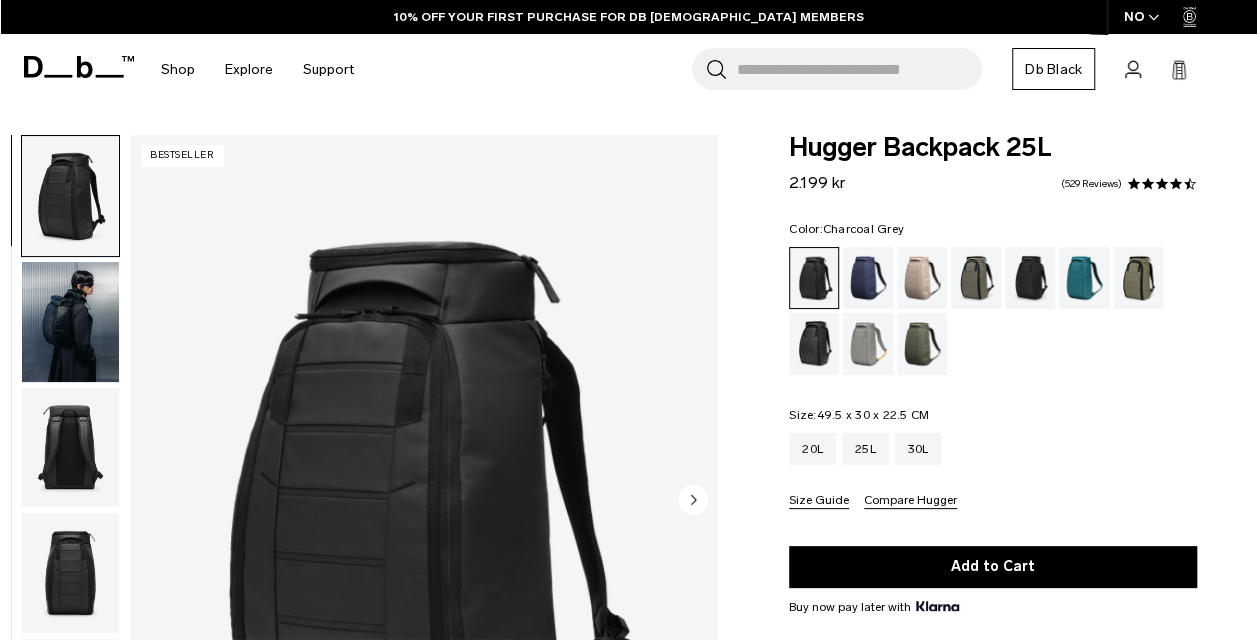 click at bounding box center [1030, 278] 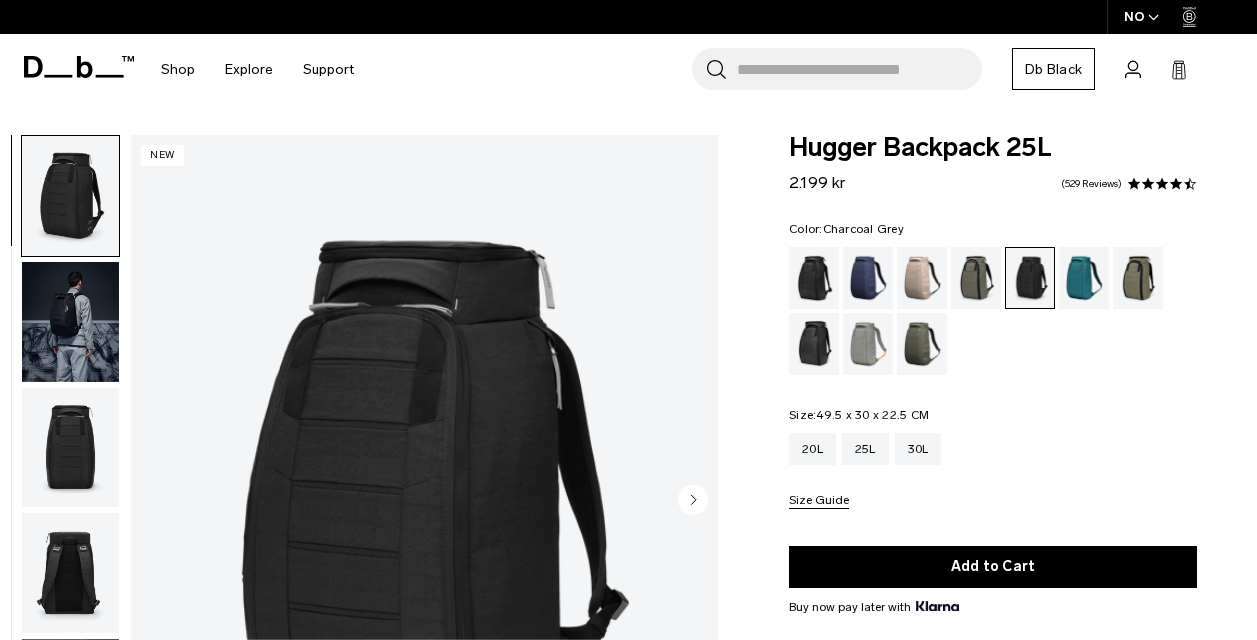 scroll, scrollTop: 0, scrollLeft: 0, axis: both 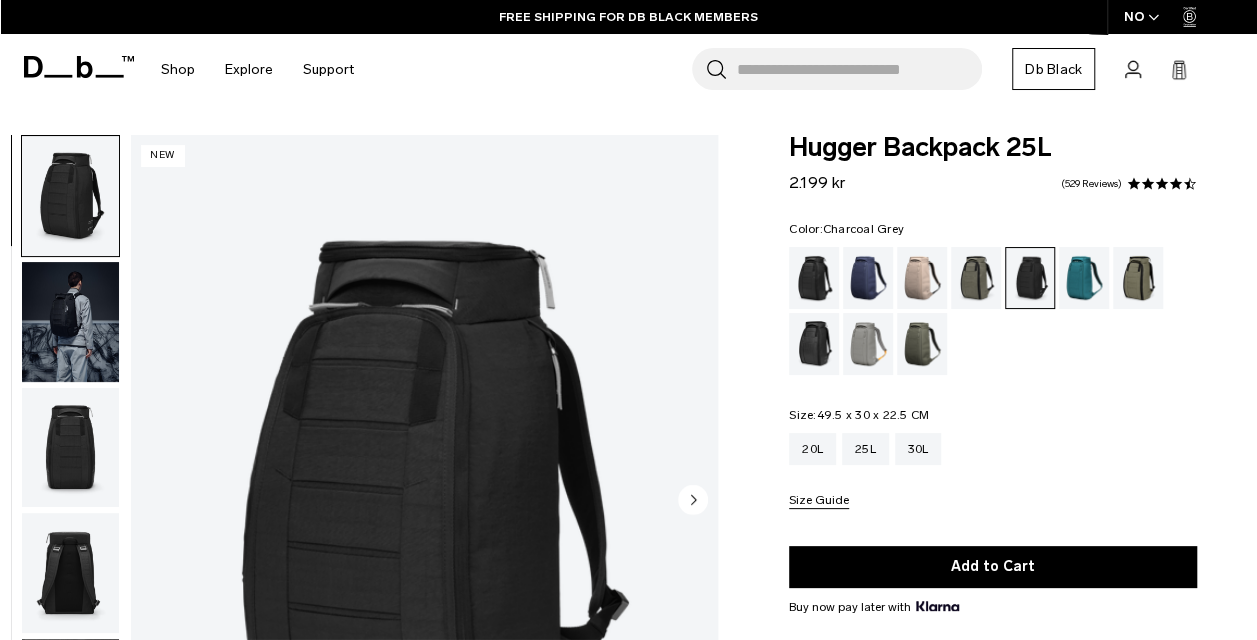 drag, startPoint x: 0, startPoint y: 0, endPoint x: 1028, endPoint y: 278, distance: 1064.9263 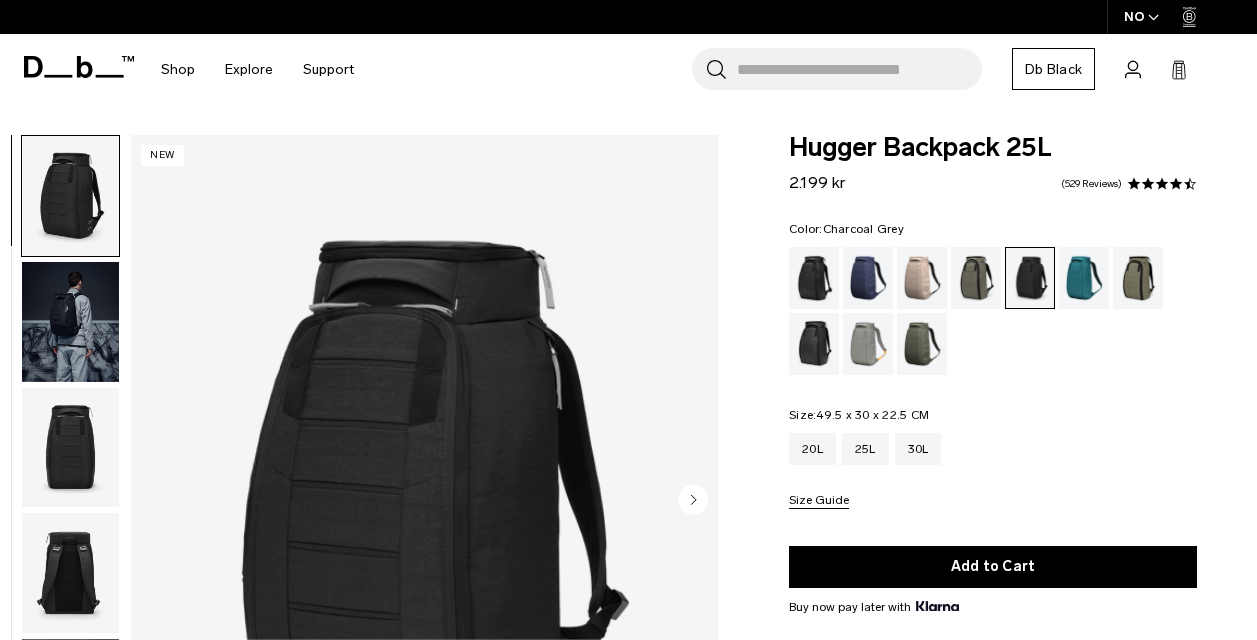 scroll, scrollTop: 0, scrollLeft: 0, axis: both 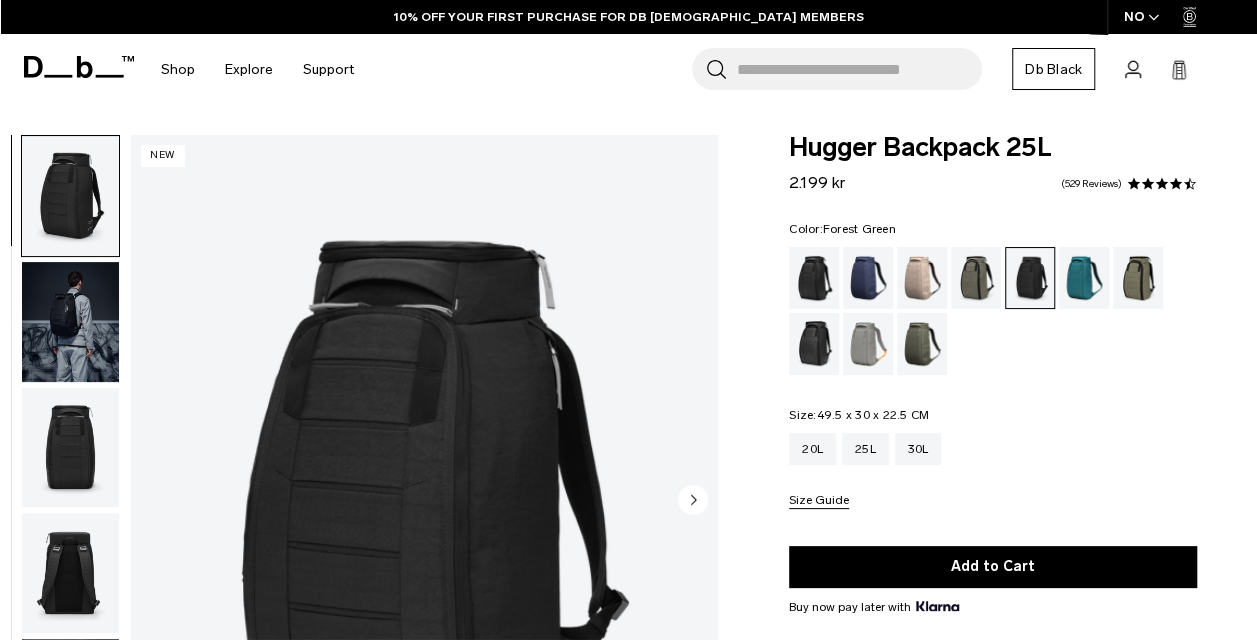click at bounding box center [976, 278] 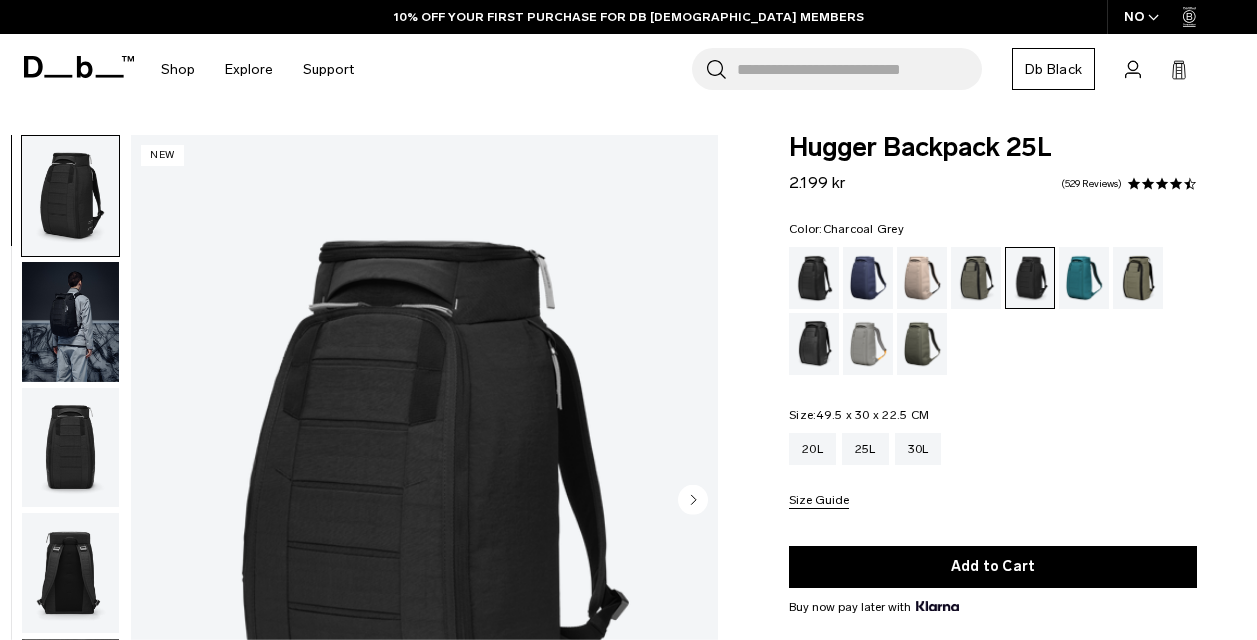 scroll, scrollTop: 0, scrollLeft: 0, axis: both 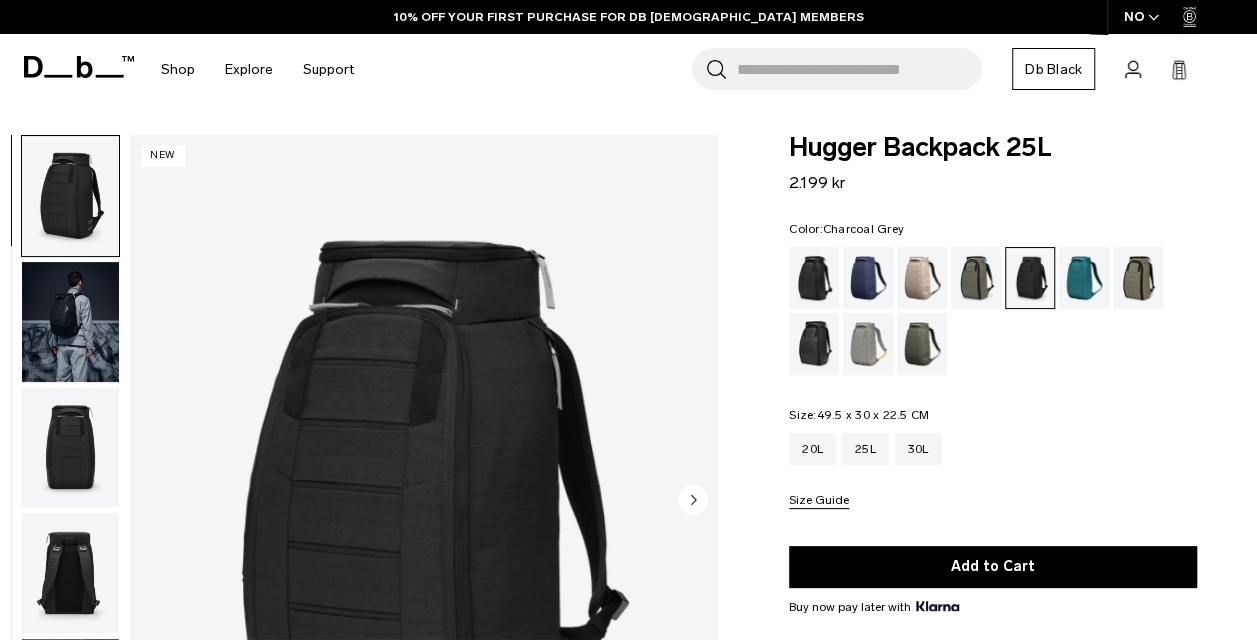 click at bounding box center [70, 322] 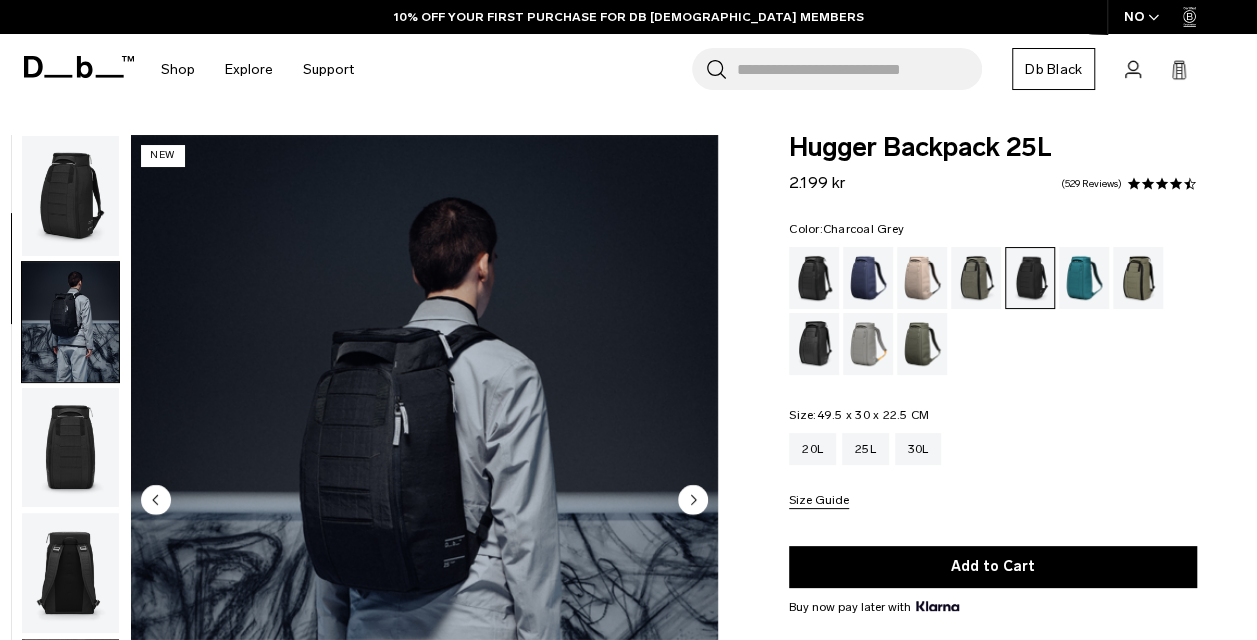 scroll, scrollTop: 126, scrollLeft: 0, axis: vertical 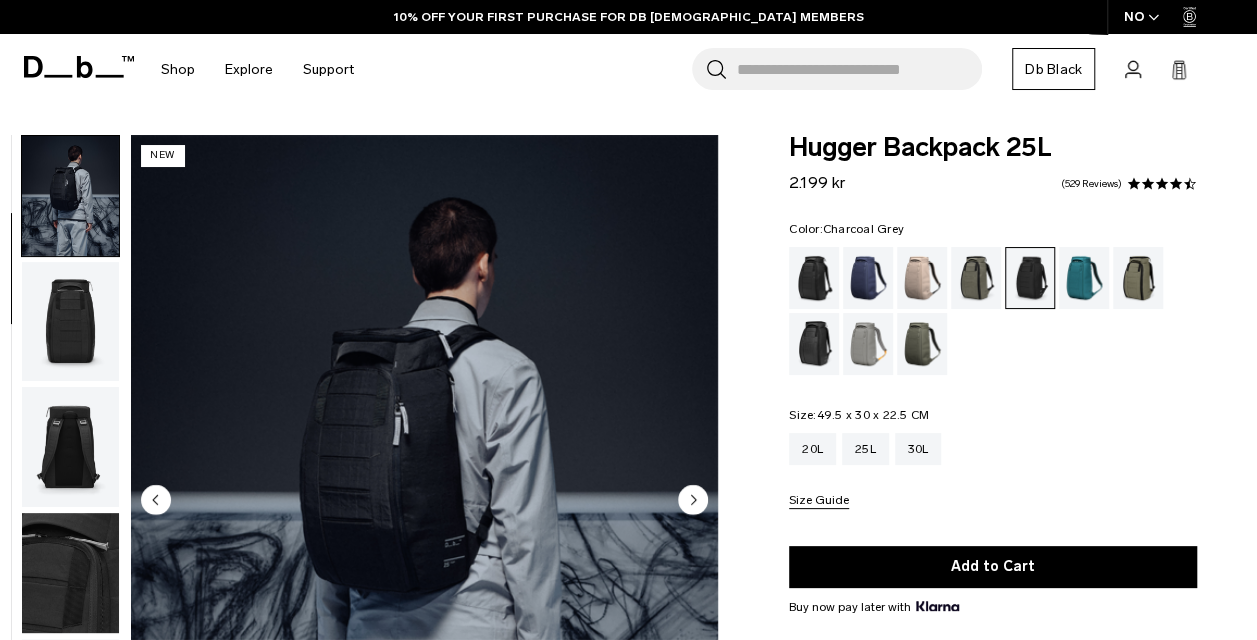 click at bounding box center (70, 447) 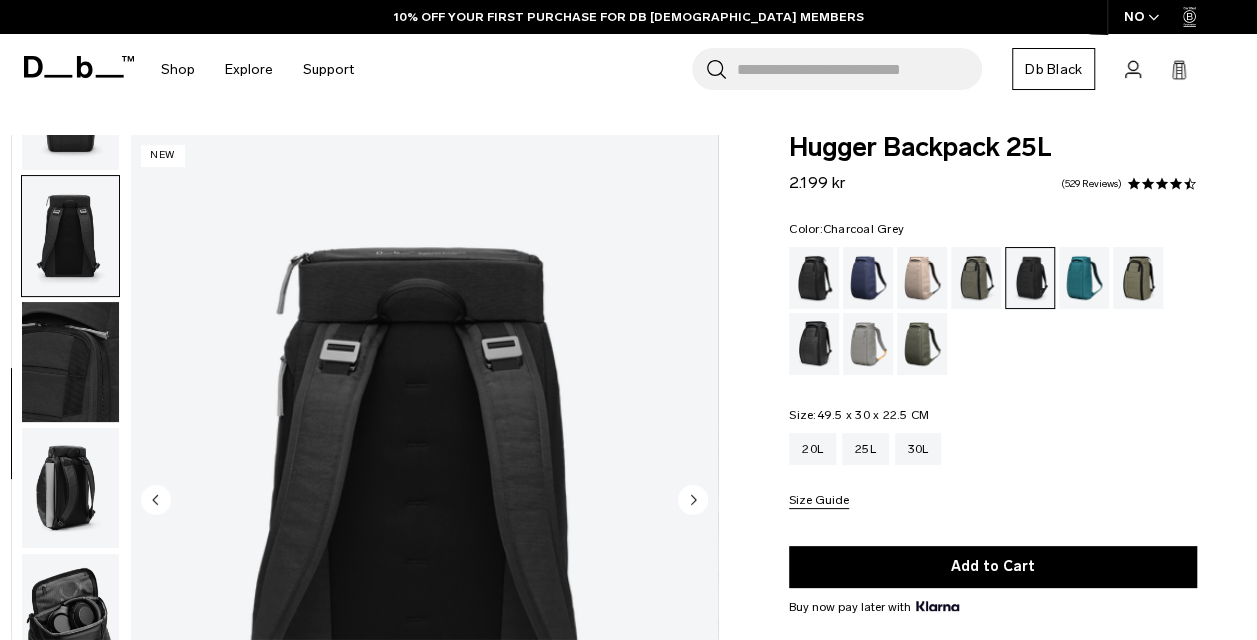scroll, scrollTop: 378, scrollLeft: 0, axis: vertical 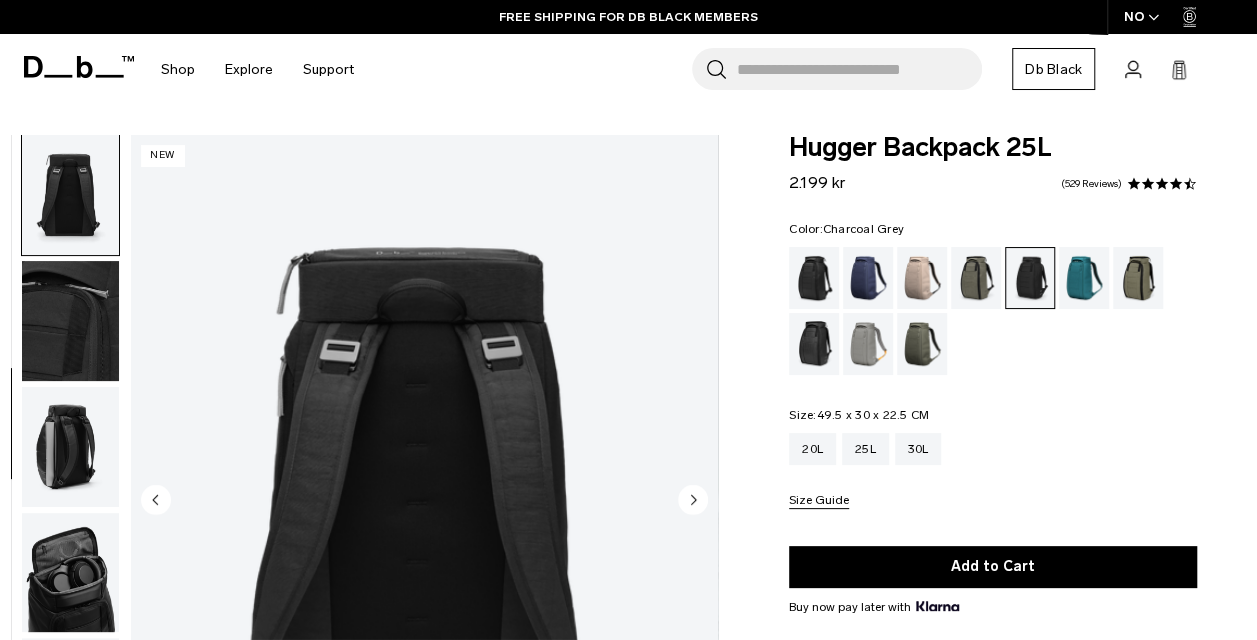 click at bounding box center (70, 573) 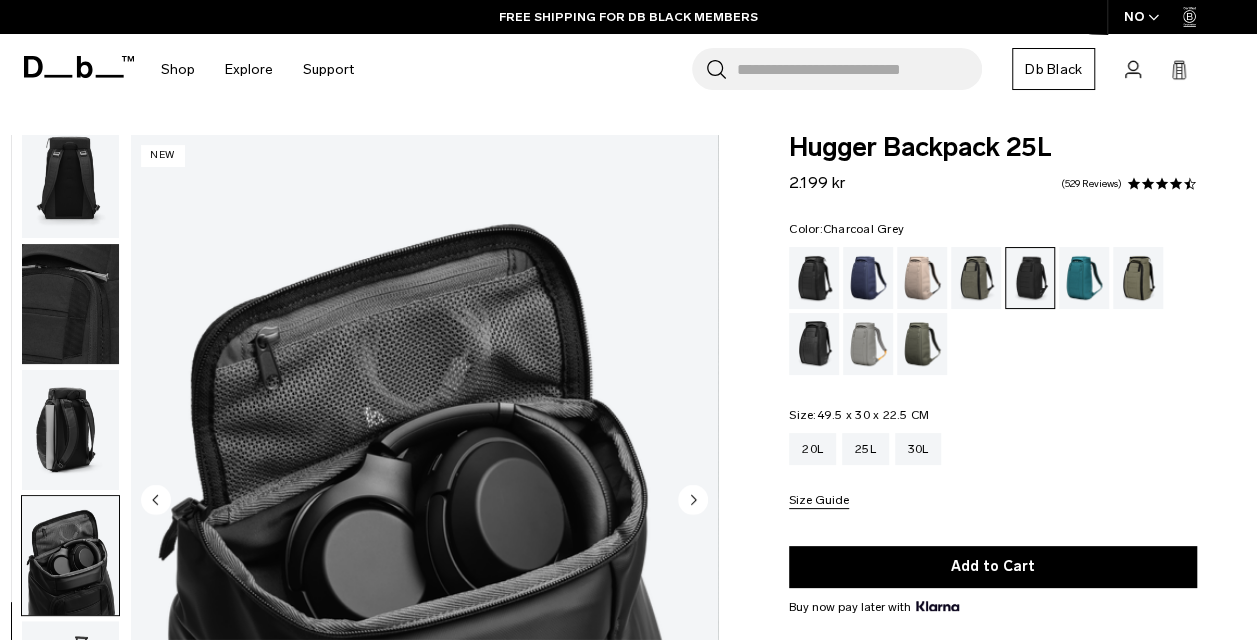 click at bounding box center [70, 430] 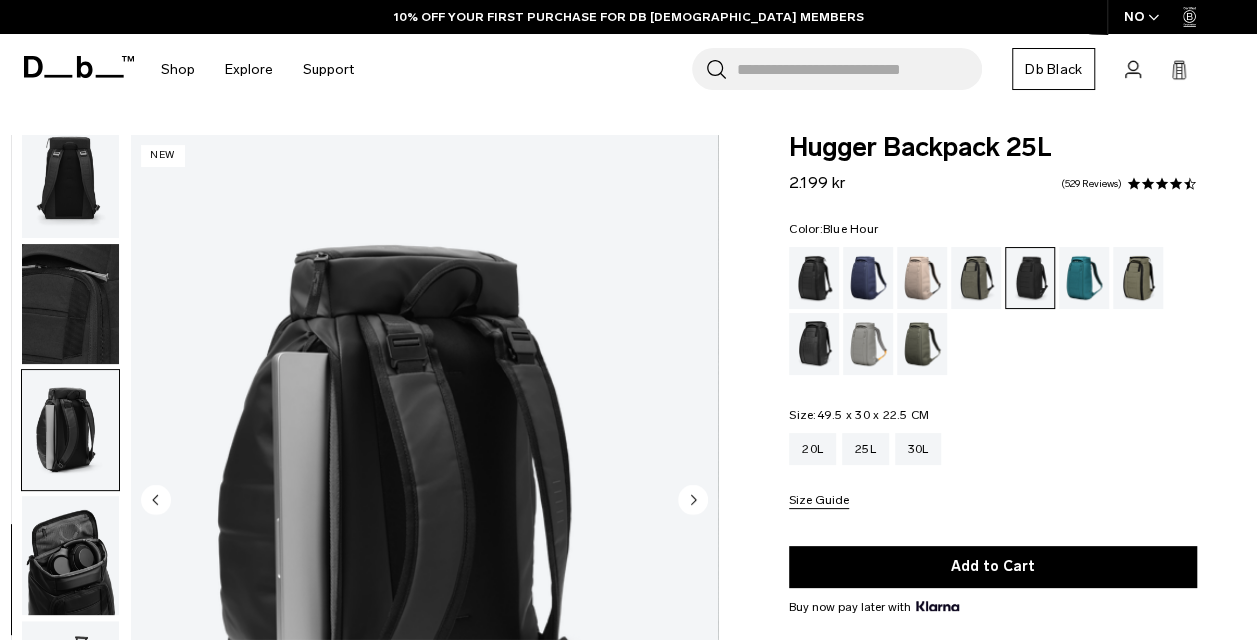 click at bounding box center [868, 278] 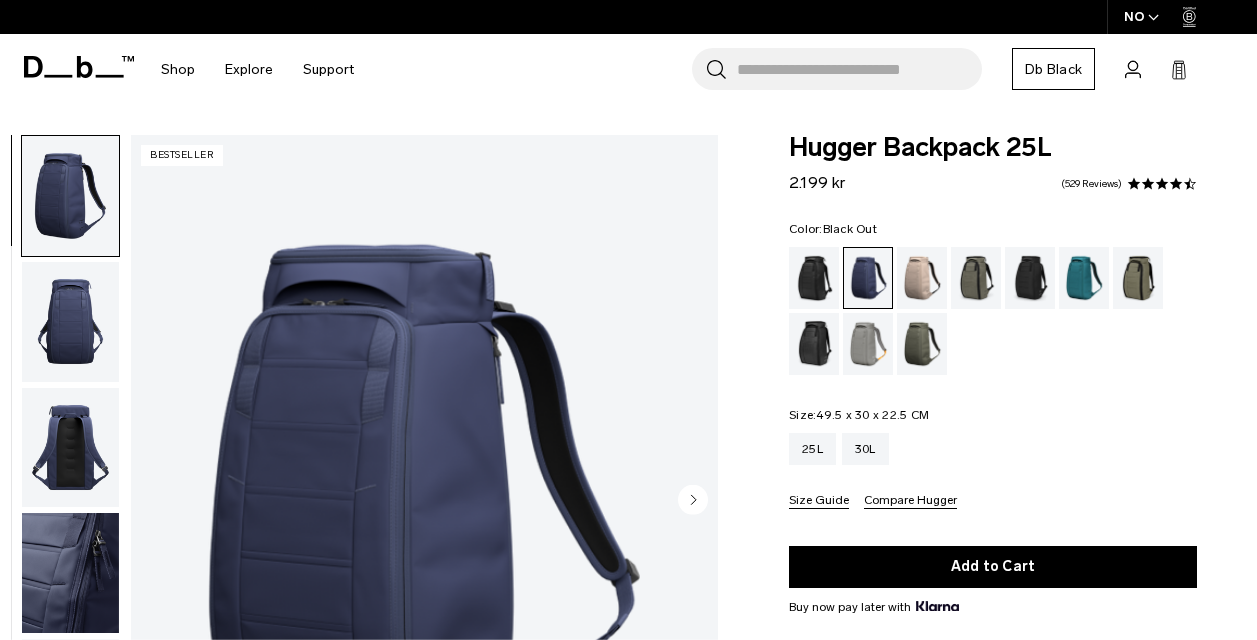 scroll, scrollTop: 0, scrollLeft: 0, axis: both 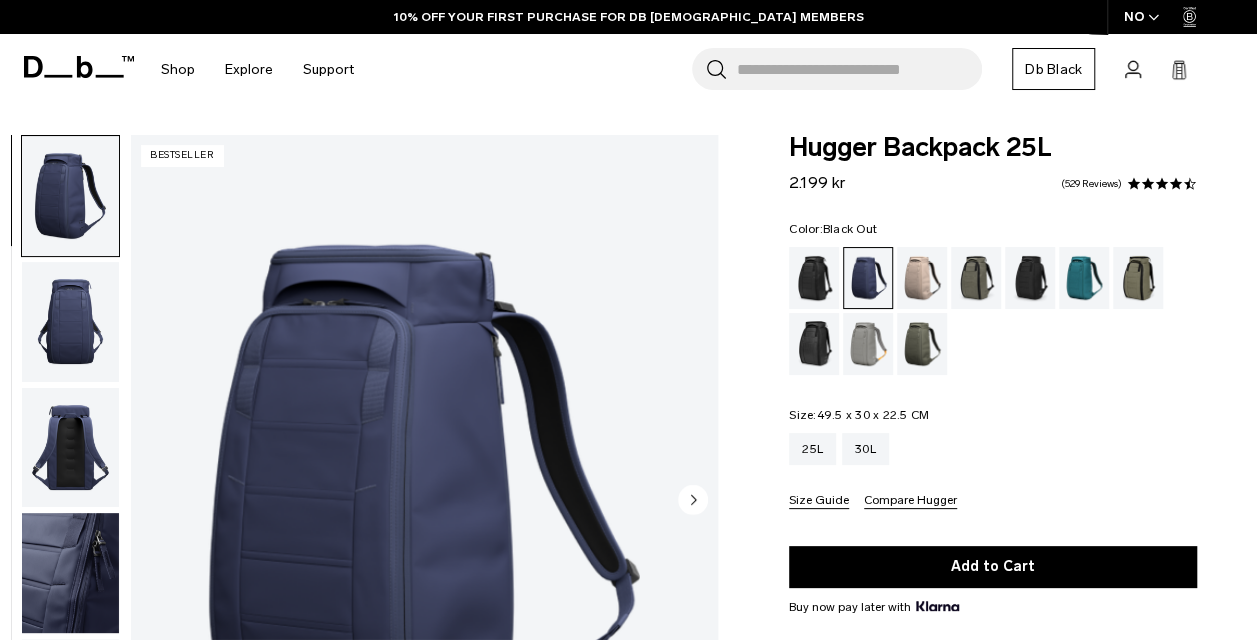 click at bounding box center [814, 278] 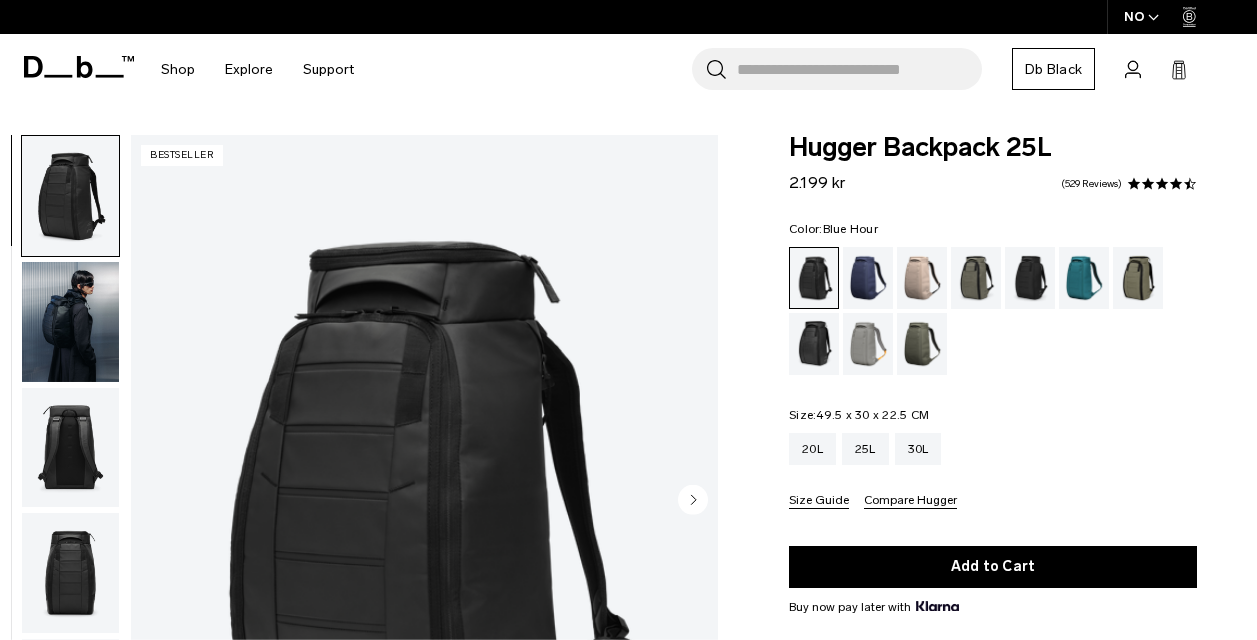 scroll, scrollTop: 0, scrollLeft: 0, axis: both 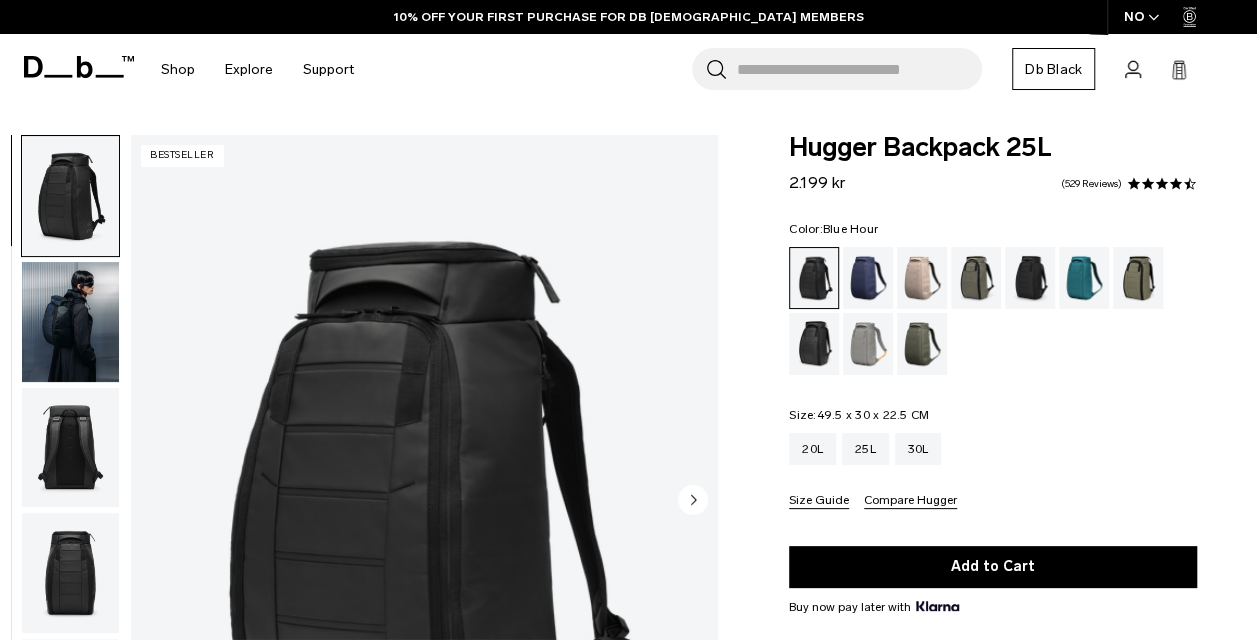 click at bounding box center [868, 278] 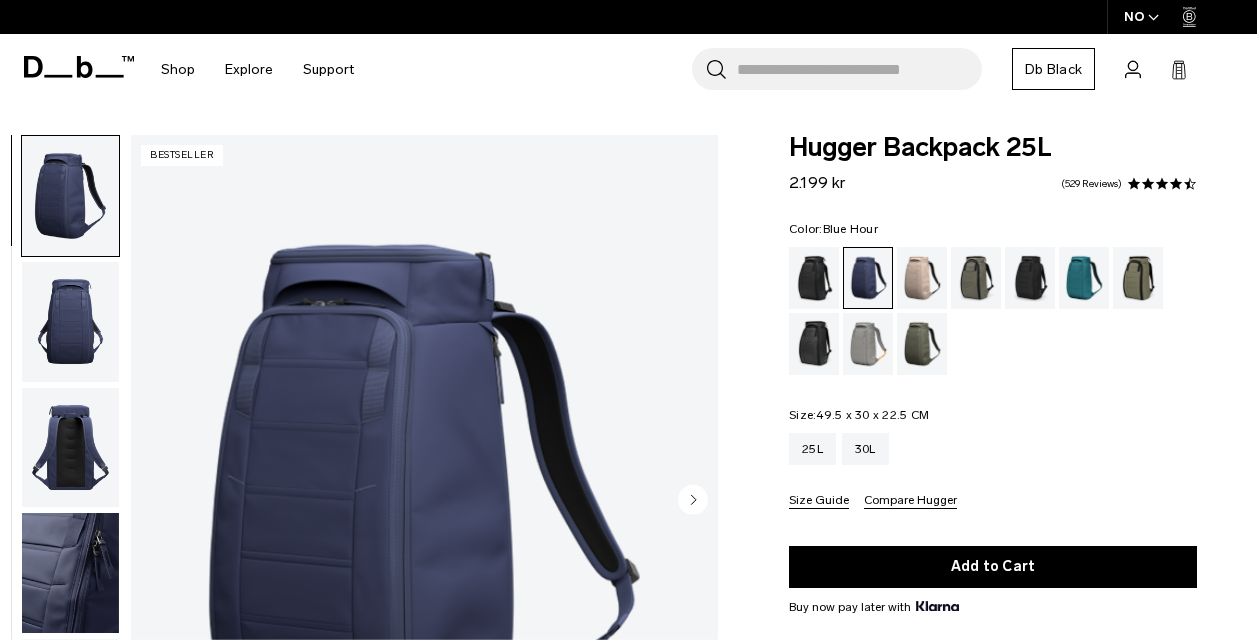 scroll, scrollTop: 0, scrollLeft: 0, axis: both 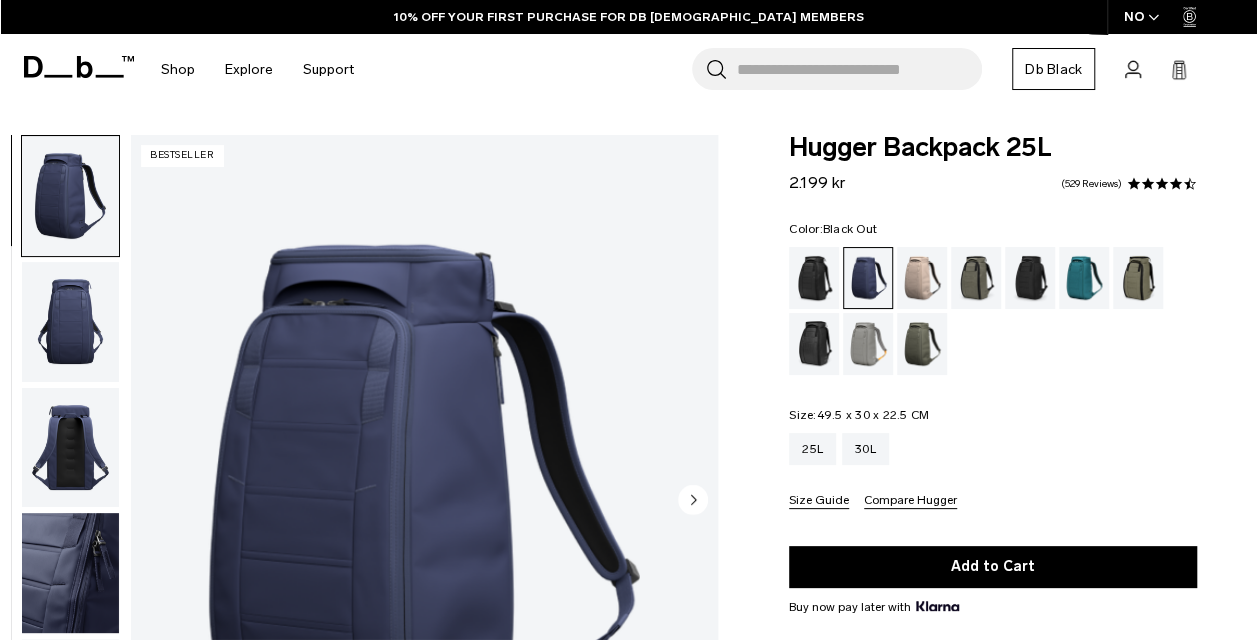 click at bounding box center (814, 278) 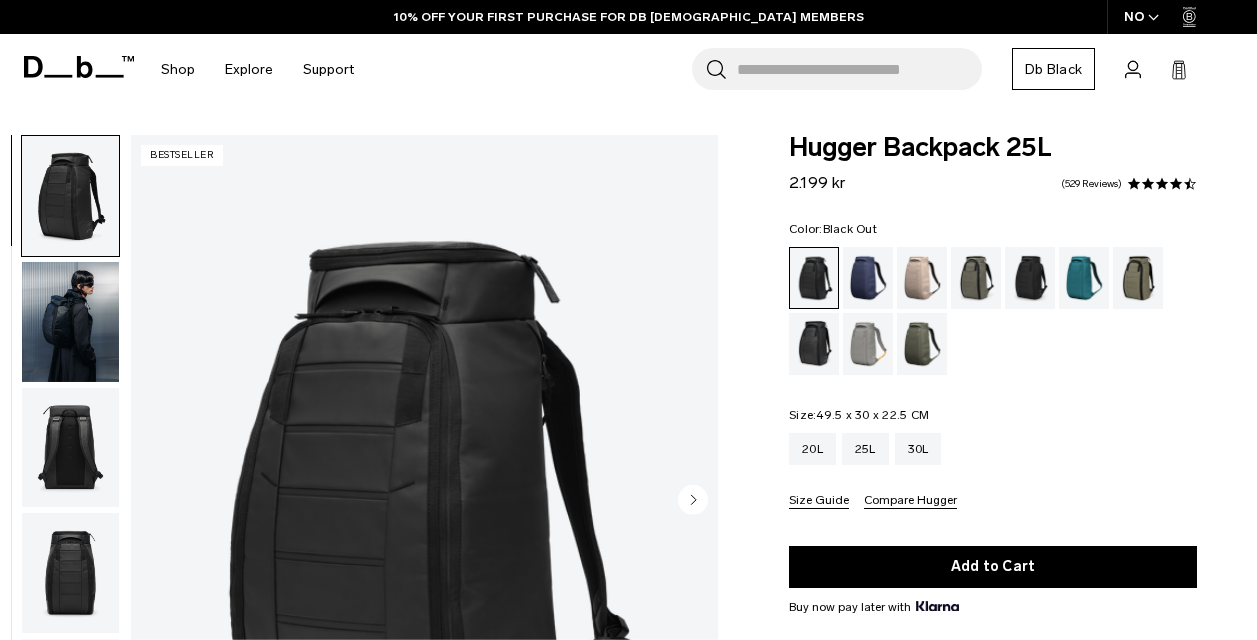 scroll, scrollTop: 0, scrollLeft: 0, axis: both 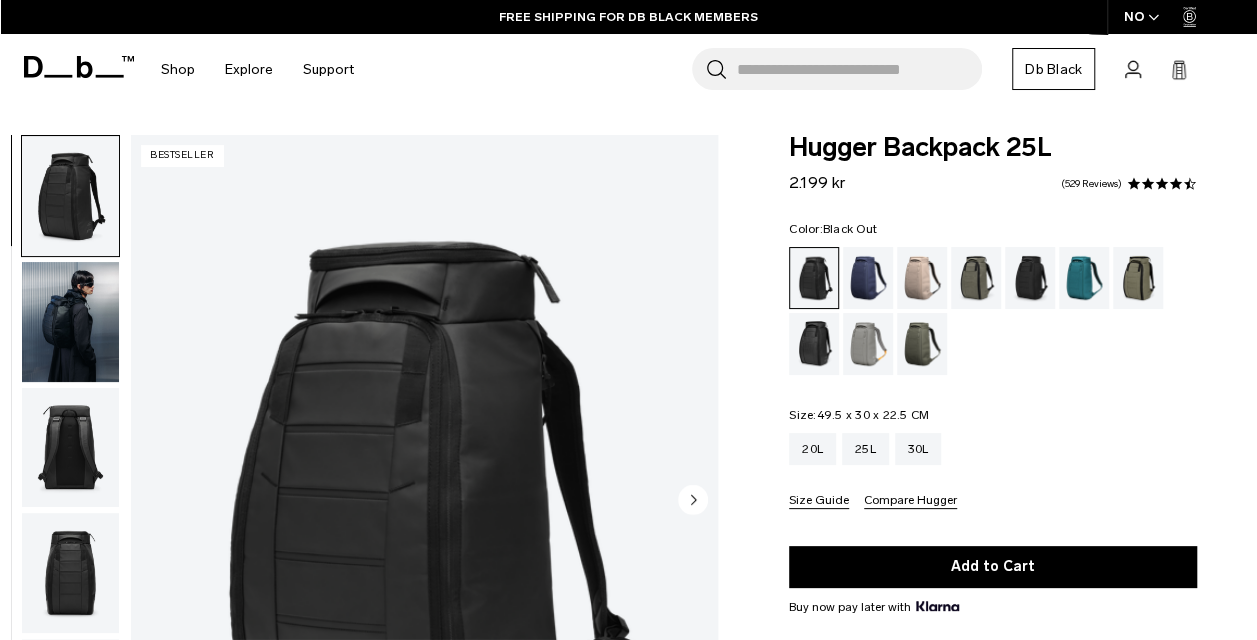 click 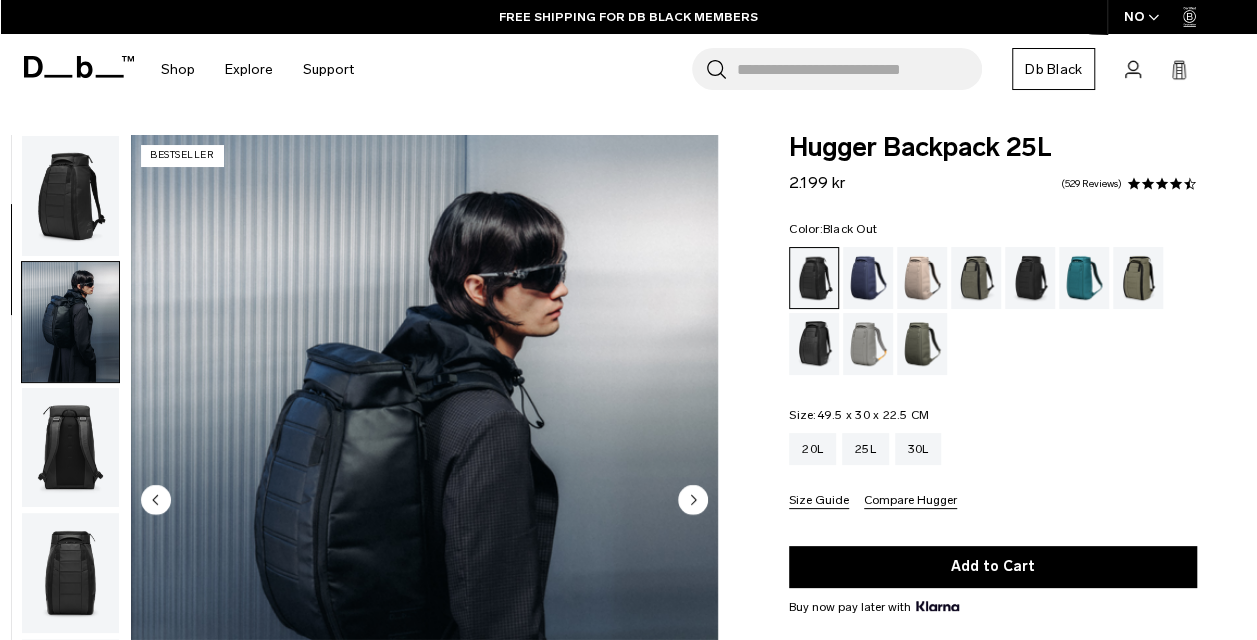 scroll, scrollTop: 126, scrollLeft: 0, axis: vertical 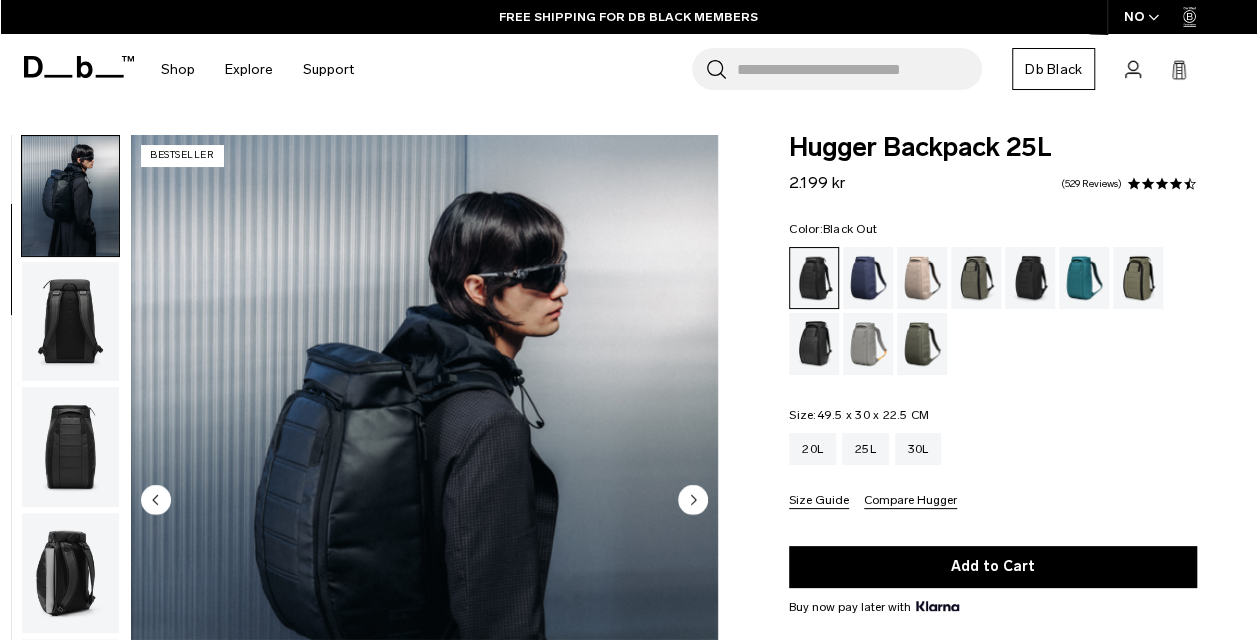 click 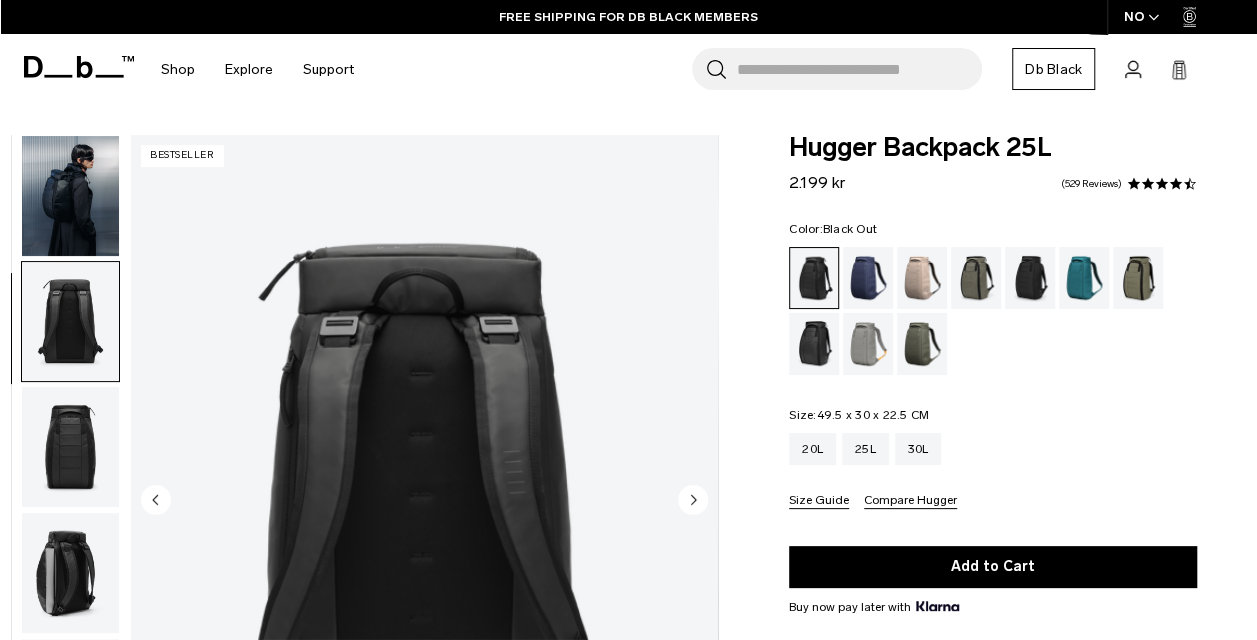 scroll, scrollTop: 252, scrollLeft: 0, axis: vertical 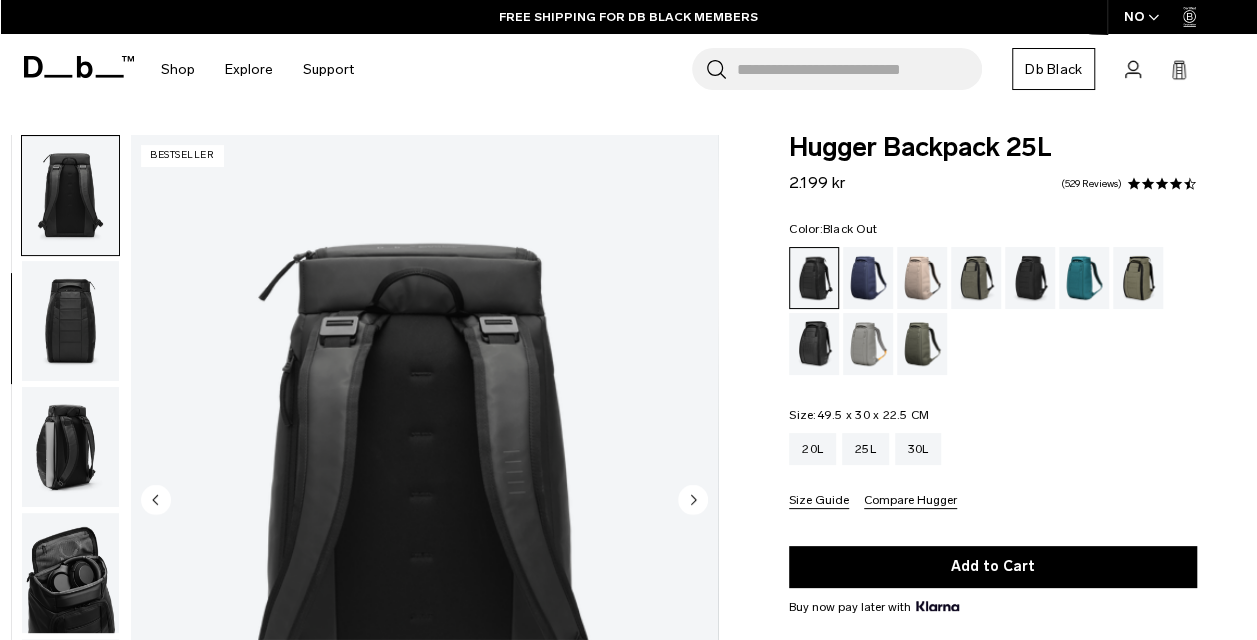 click 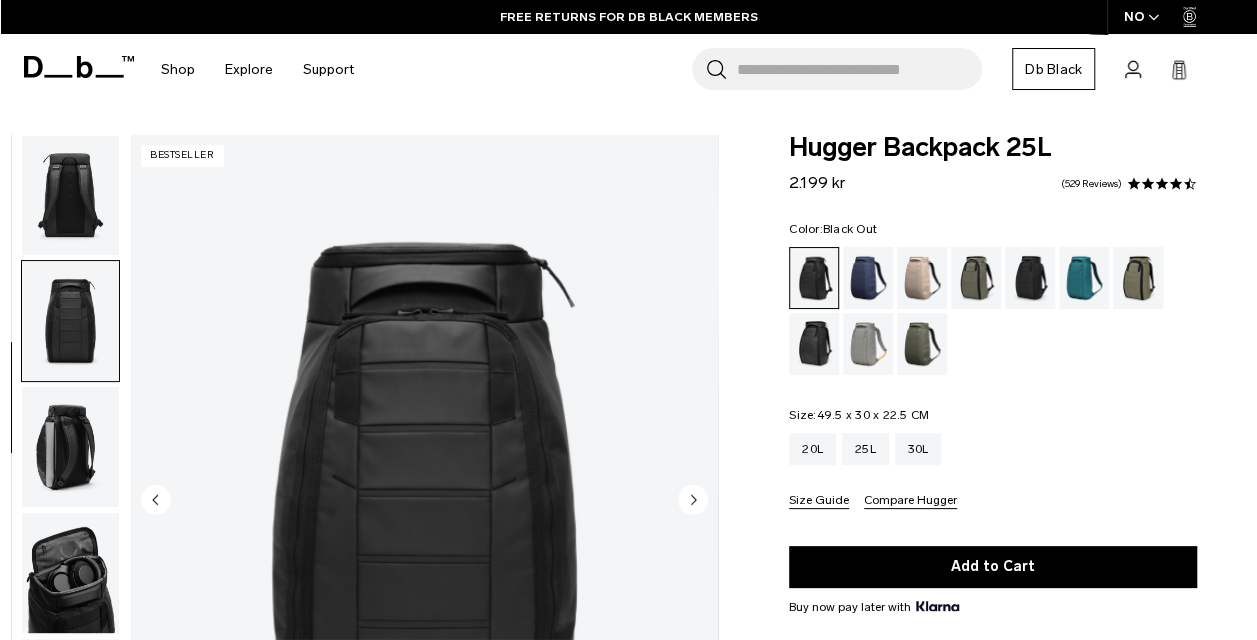scroll, scrollTop: 378, scrollLeft: 0, axis: vertical 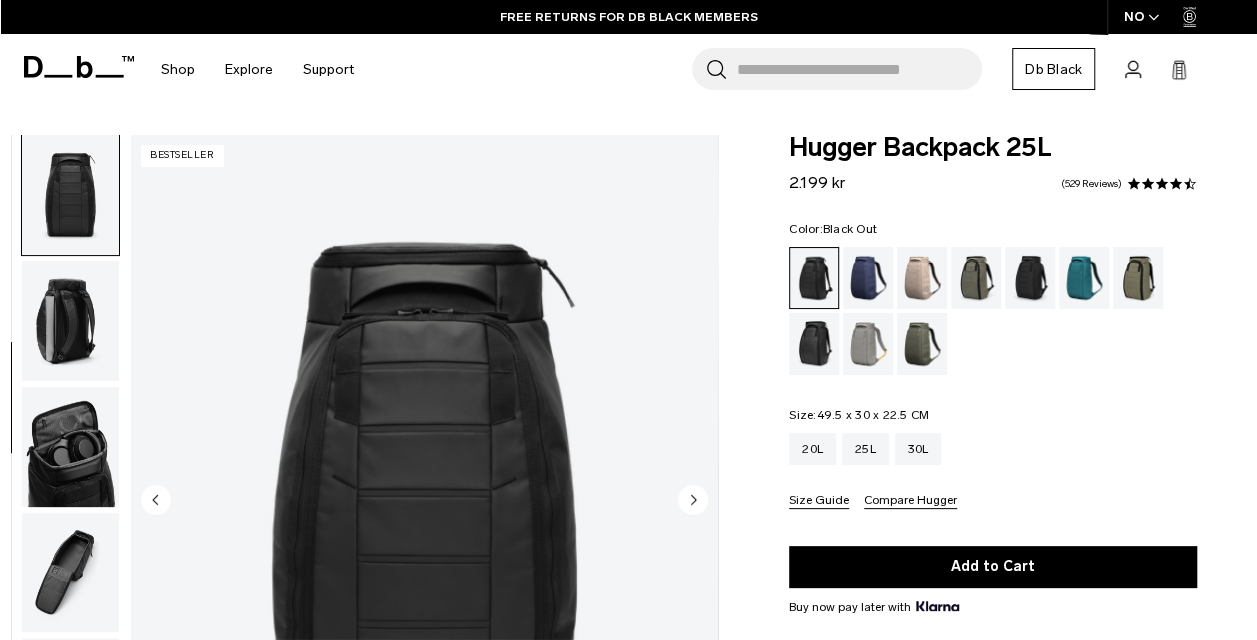 click 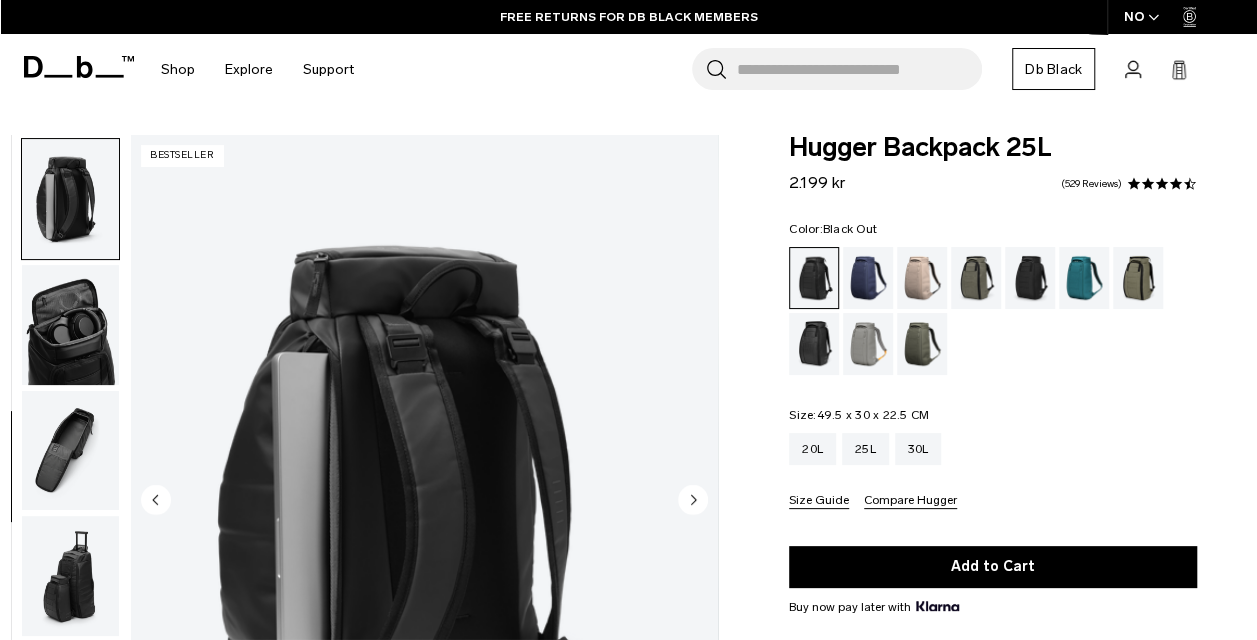 scroll, scrollTop: 504, scrollLeft: 0, axis: vertical 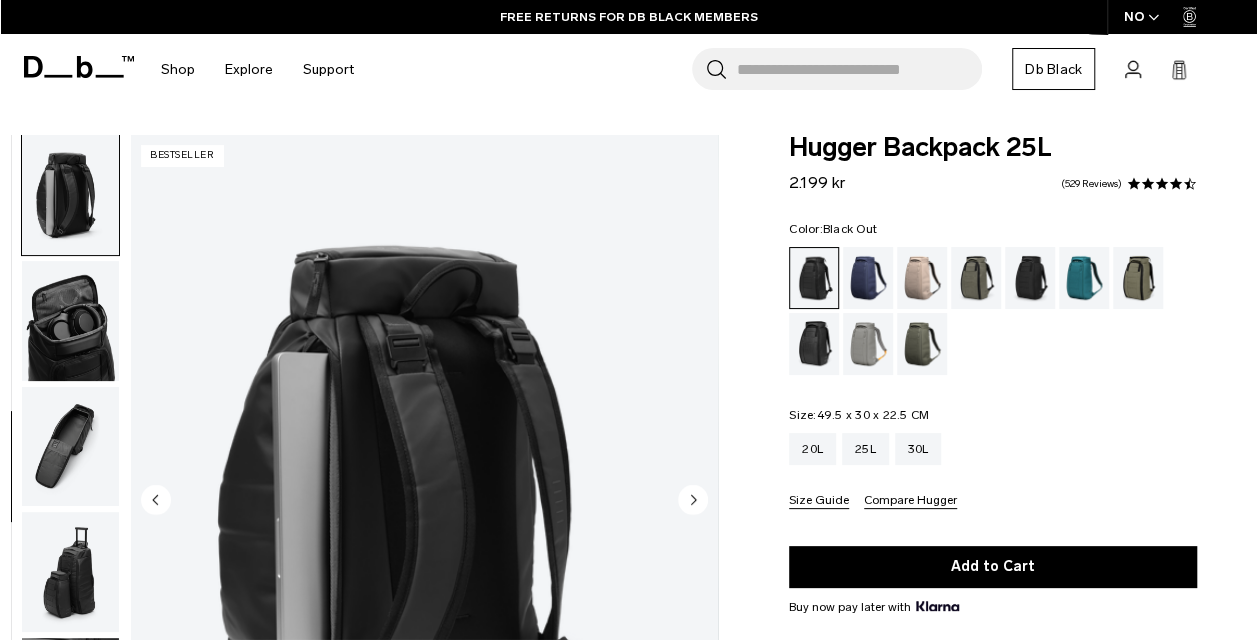 click 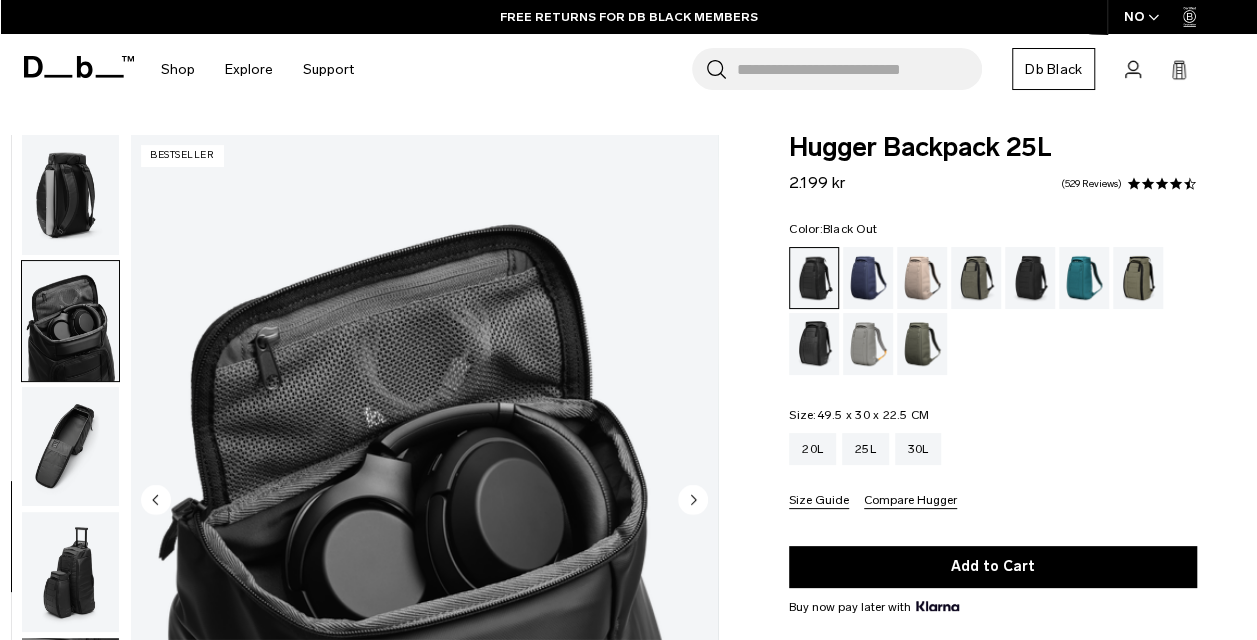 scroll, scrollTop: 522, scrollLeft: 0, axis: vertical 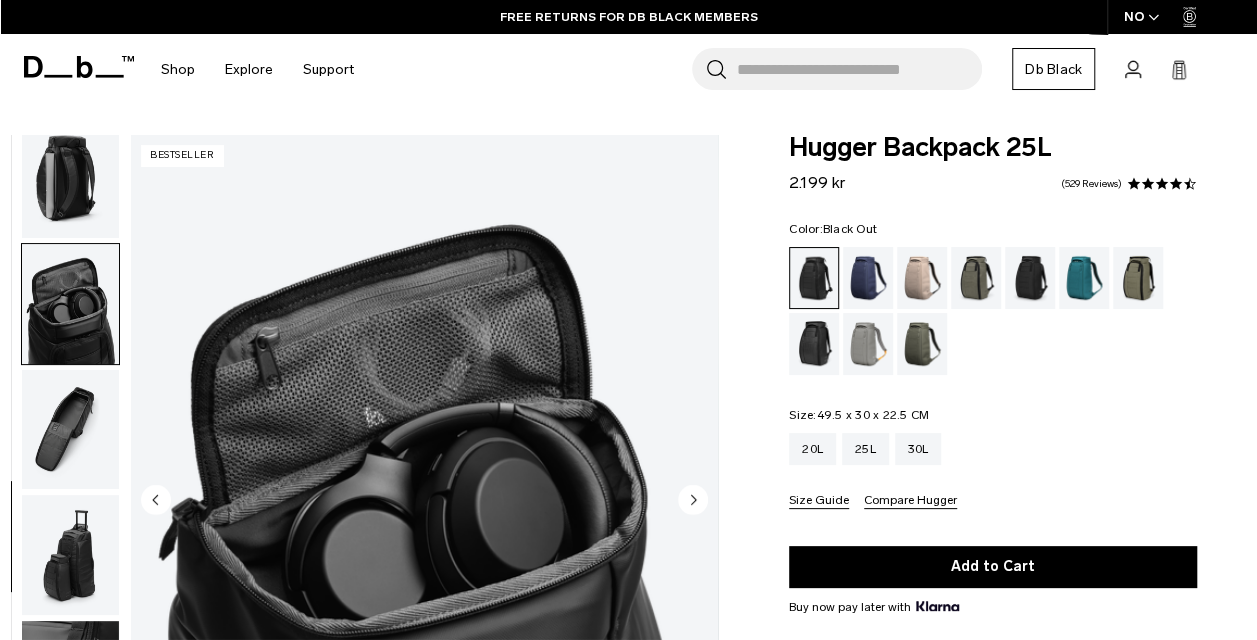 click 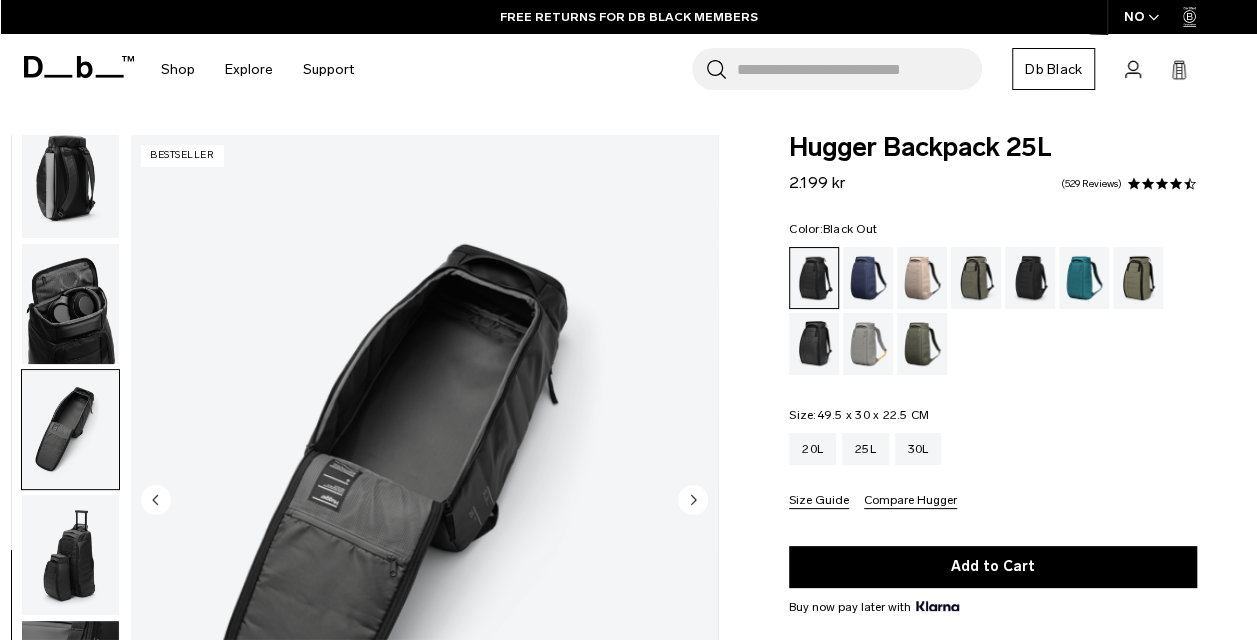 click 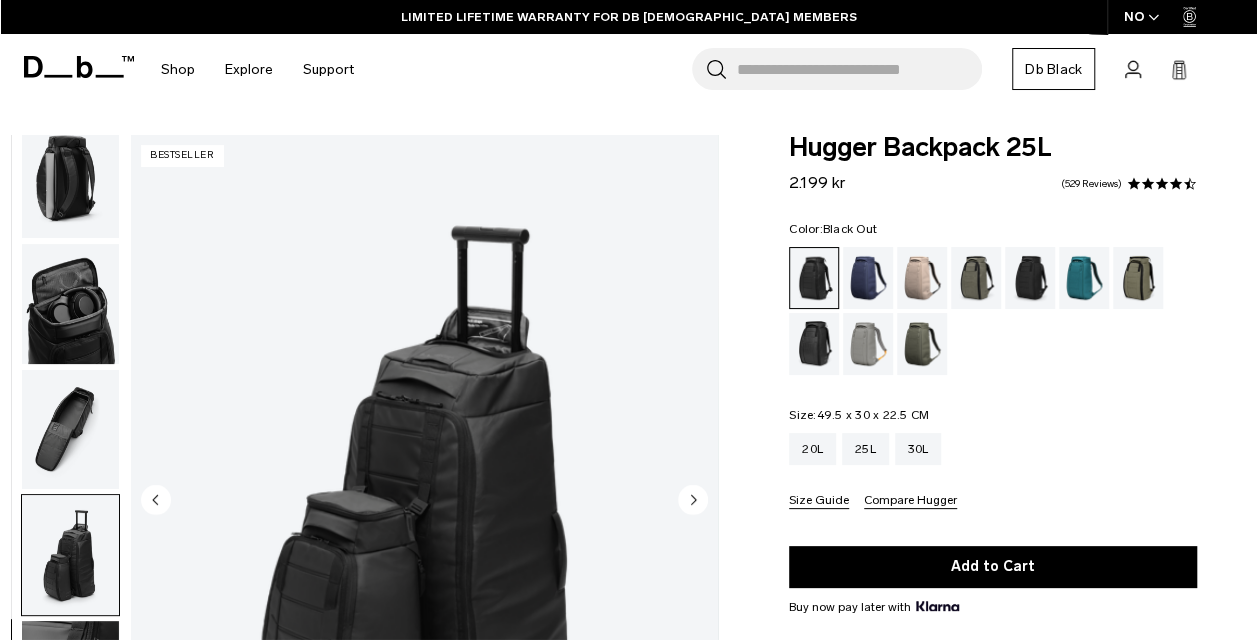 click 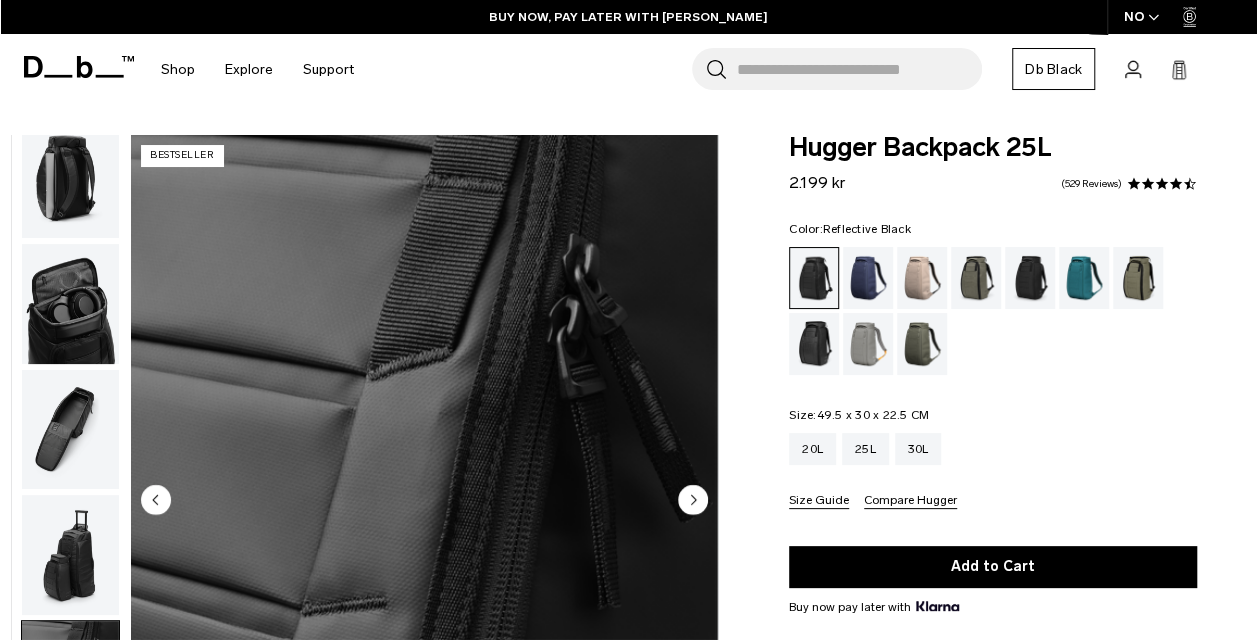 click at bounding box center [814, 344] 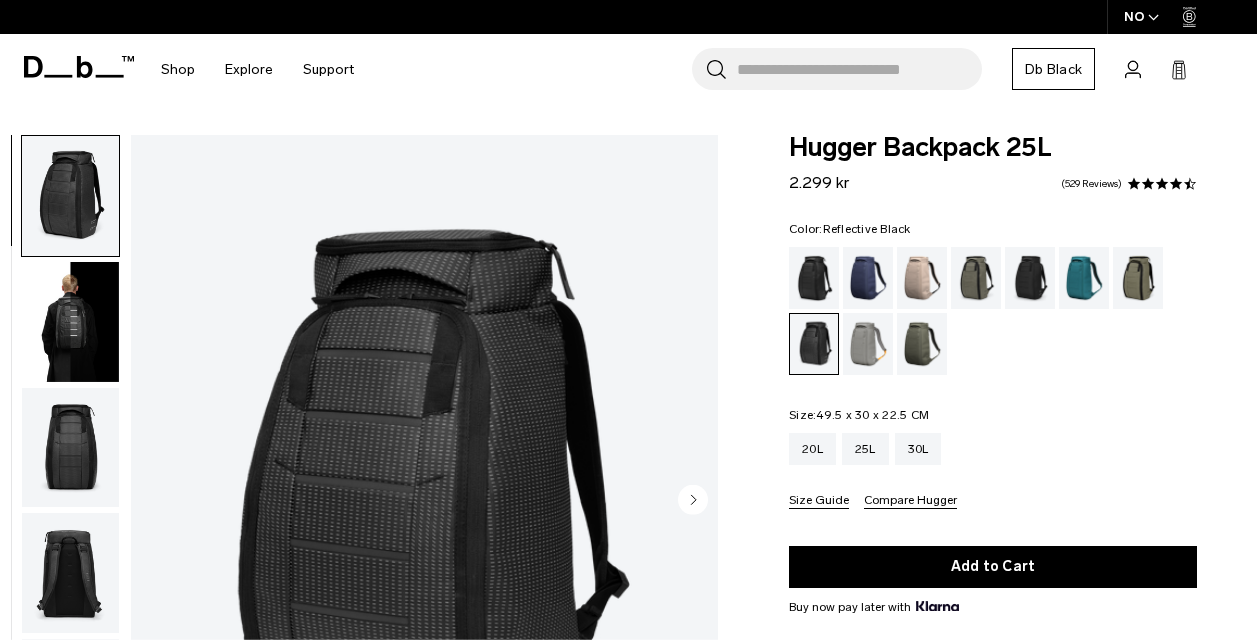 scroll, scrollTop: 0, scrollLeft: 0, axis: both 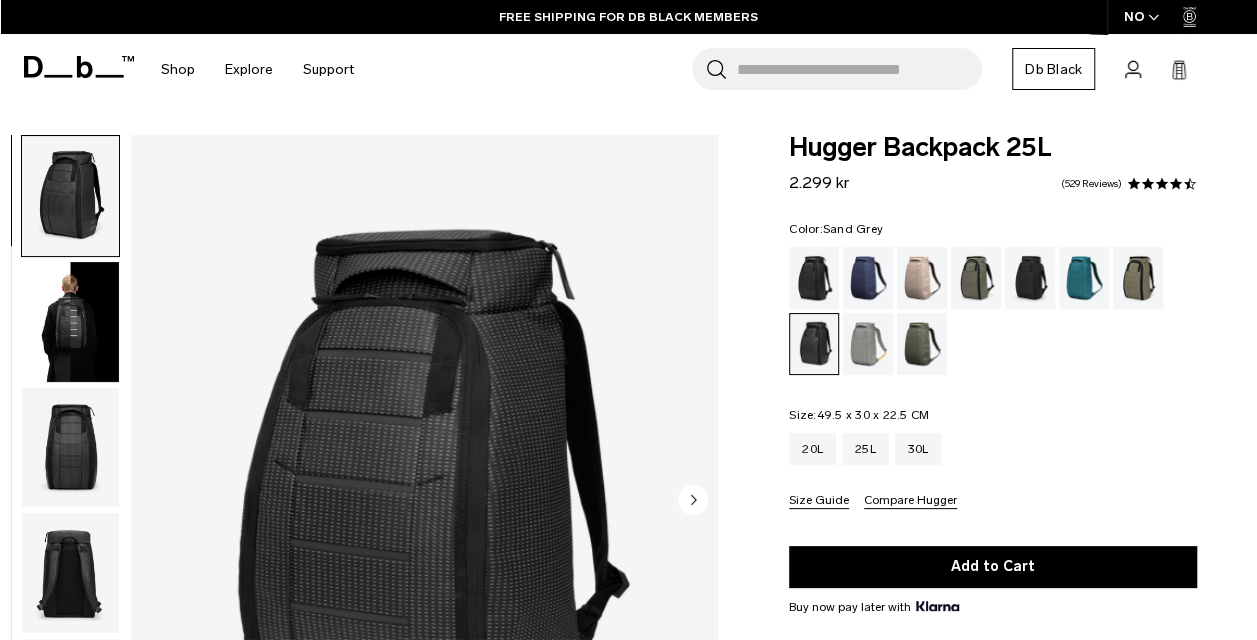 click at bounding box center [868, 344] 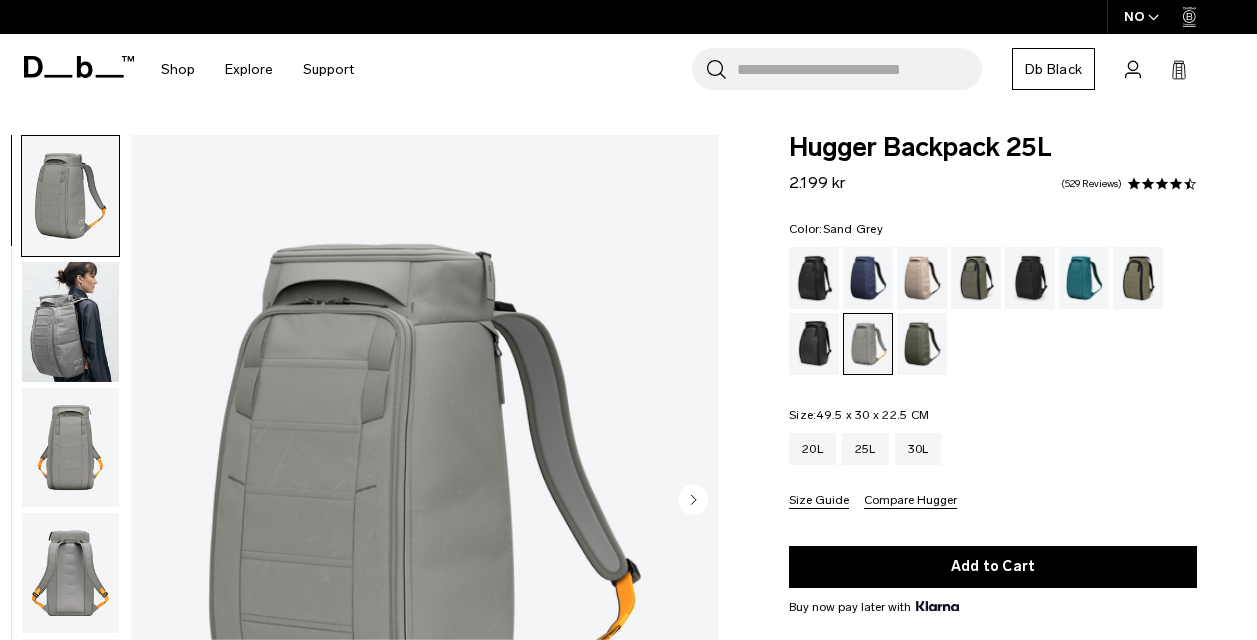 scroll, scrollTop: 0, scrollLeft: 0, axis: both 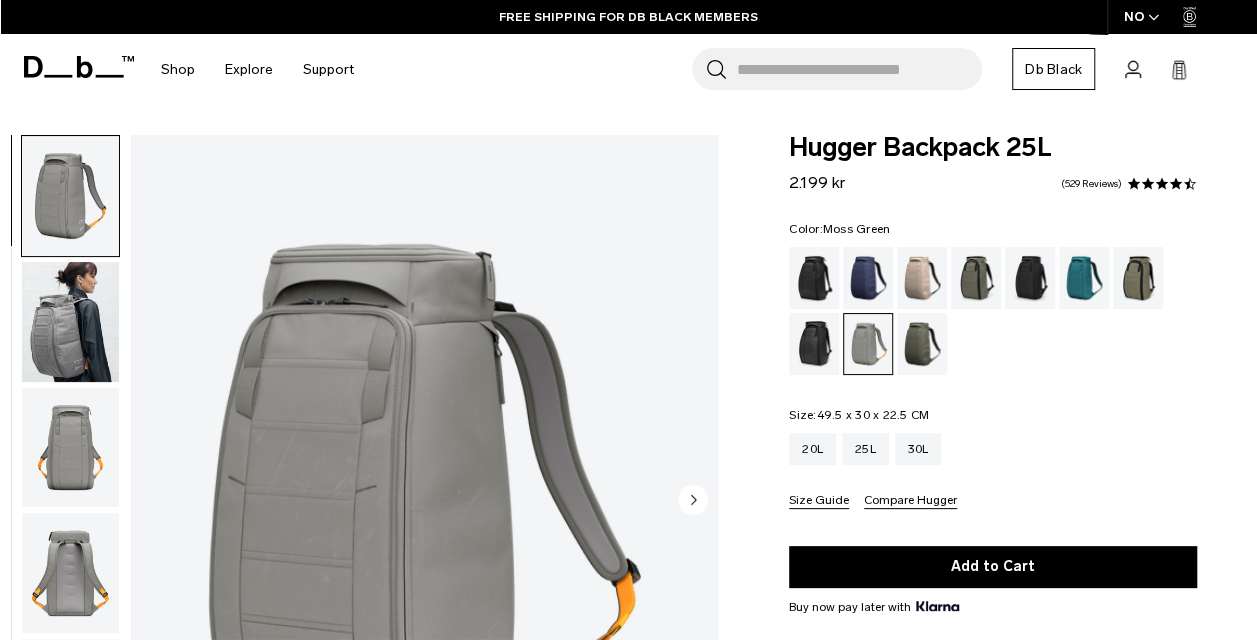 click at bounding box center (922, 344) 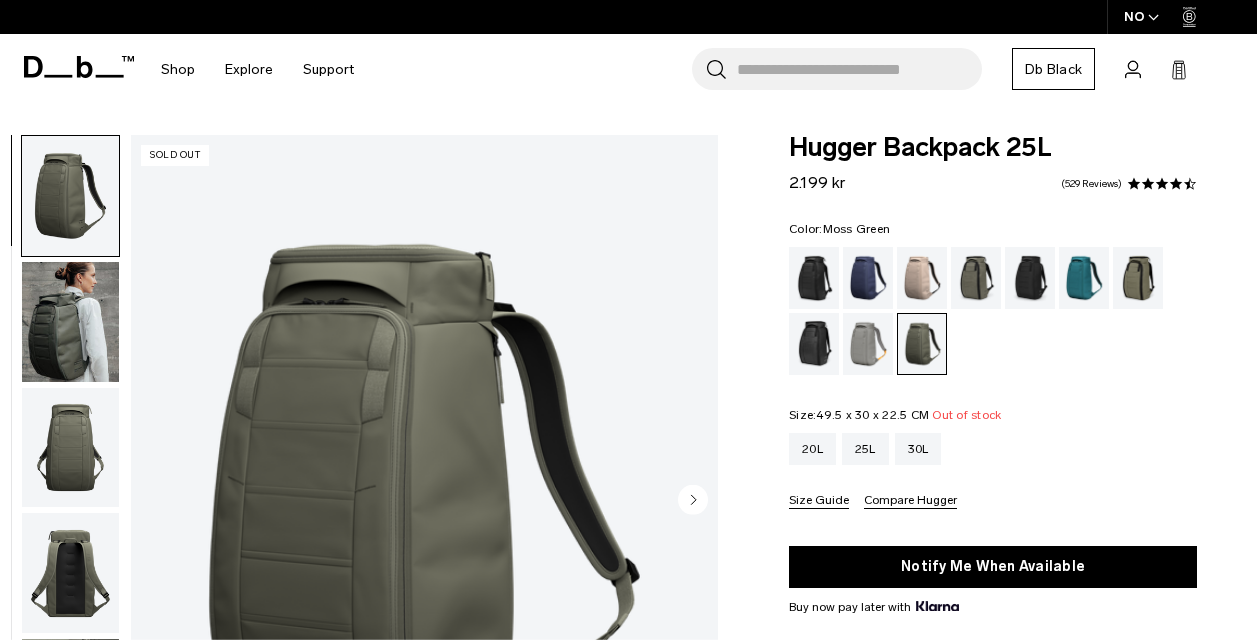 scroll, scrollTop: 0, scrollLeft: 0, axis: both 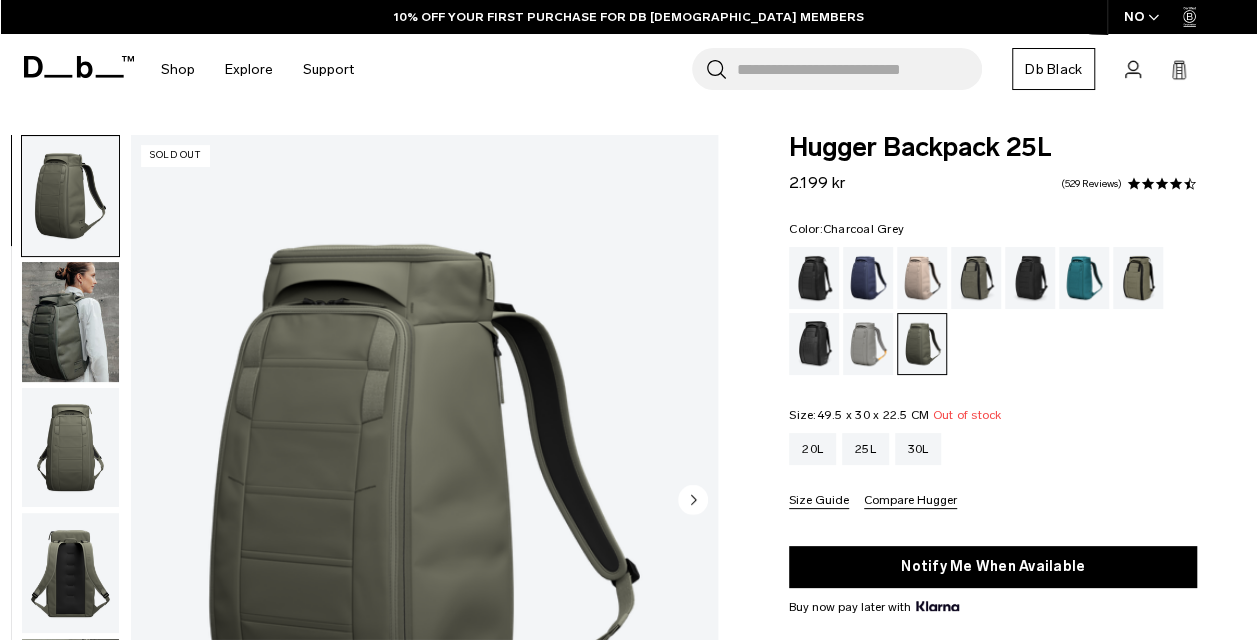 click at bounding box center [1030, 278] 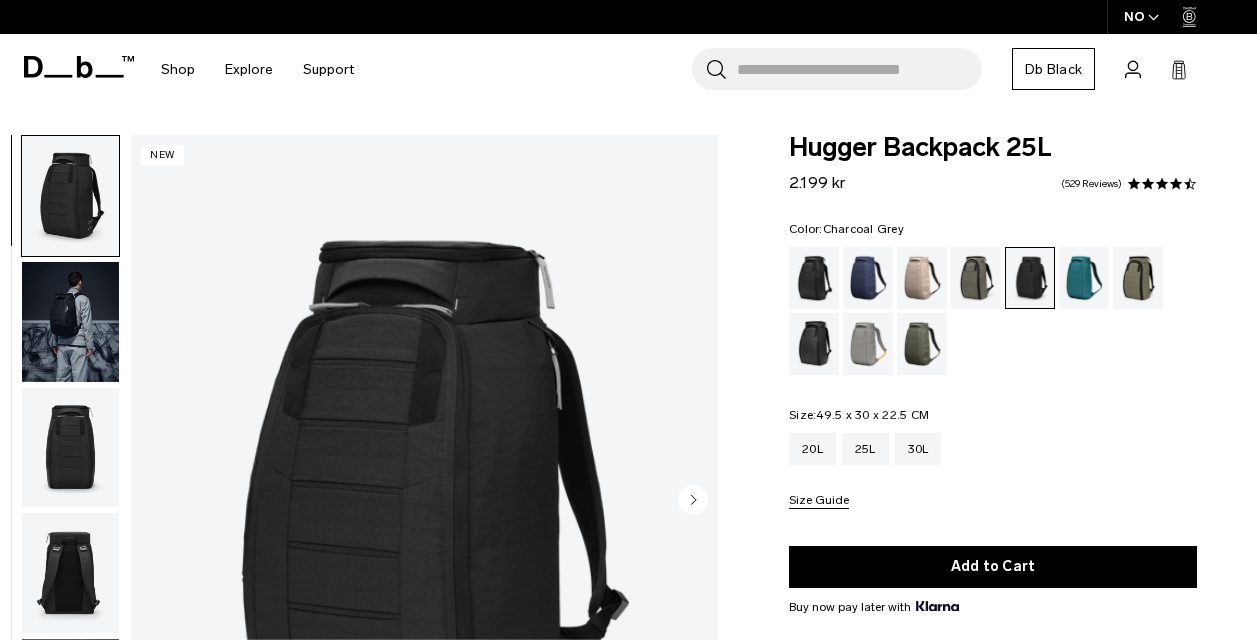 scroll, scrollTop: 0, scrollLeft: 0, axis: both 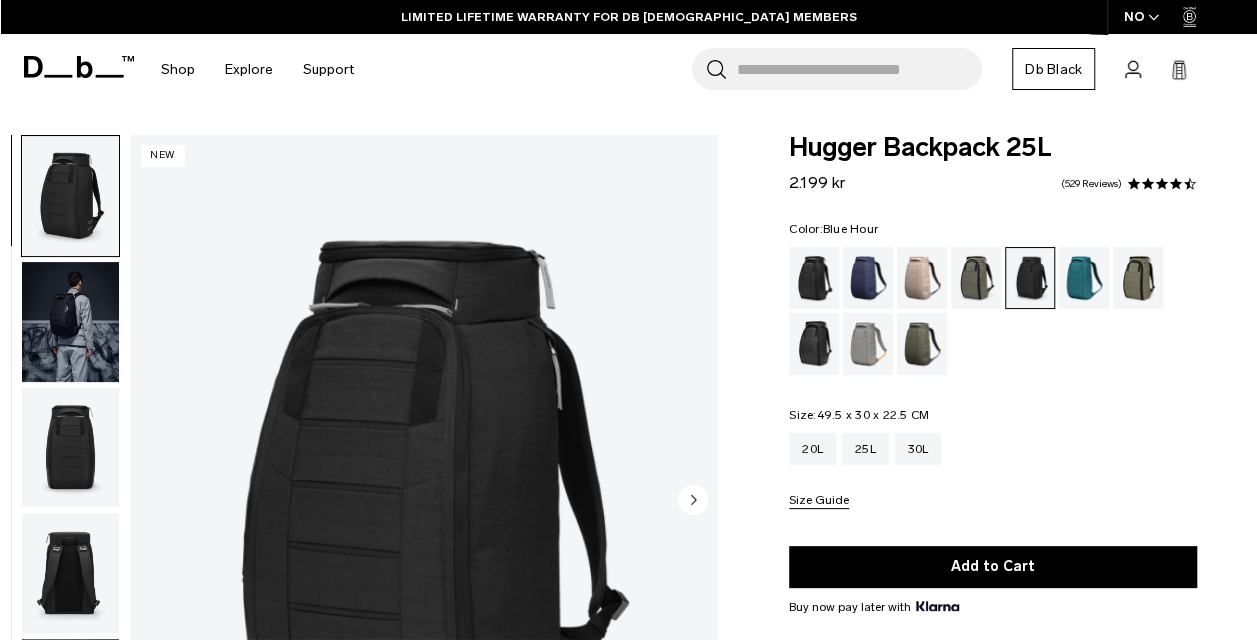 click at bounding box center (868, 278) 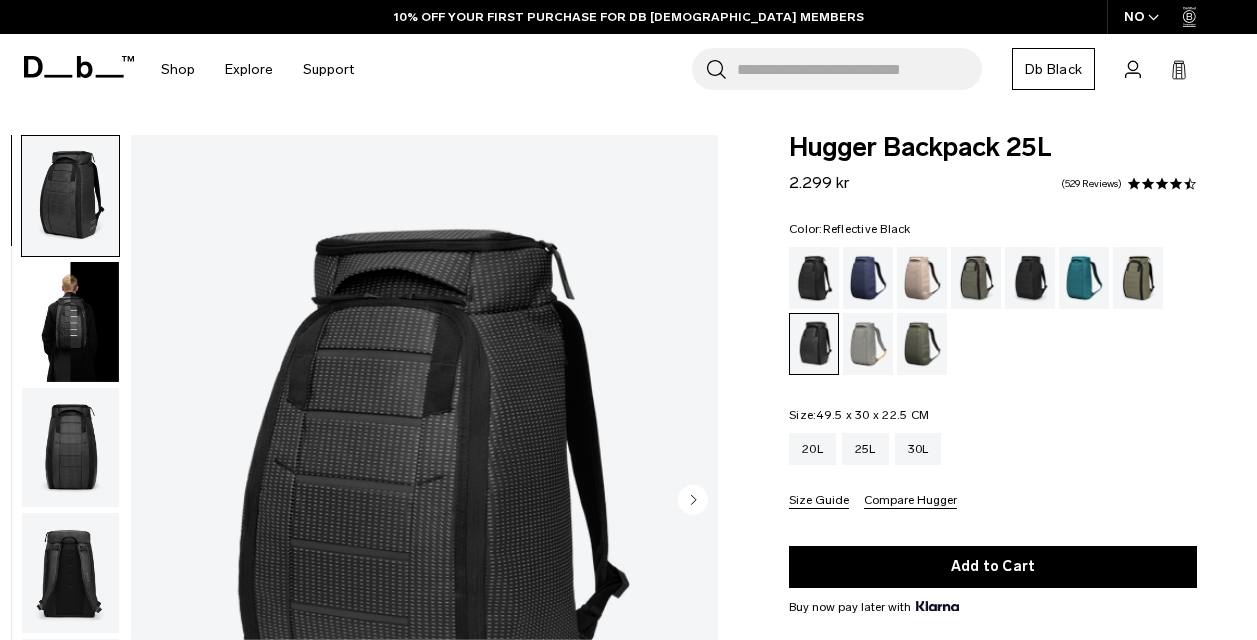 scroll, scrollTop: 0, scrollLeft: 0, axis: both 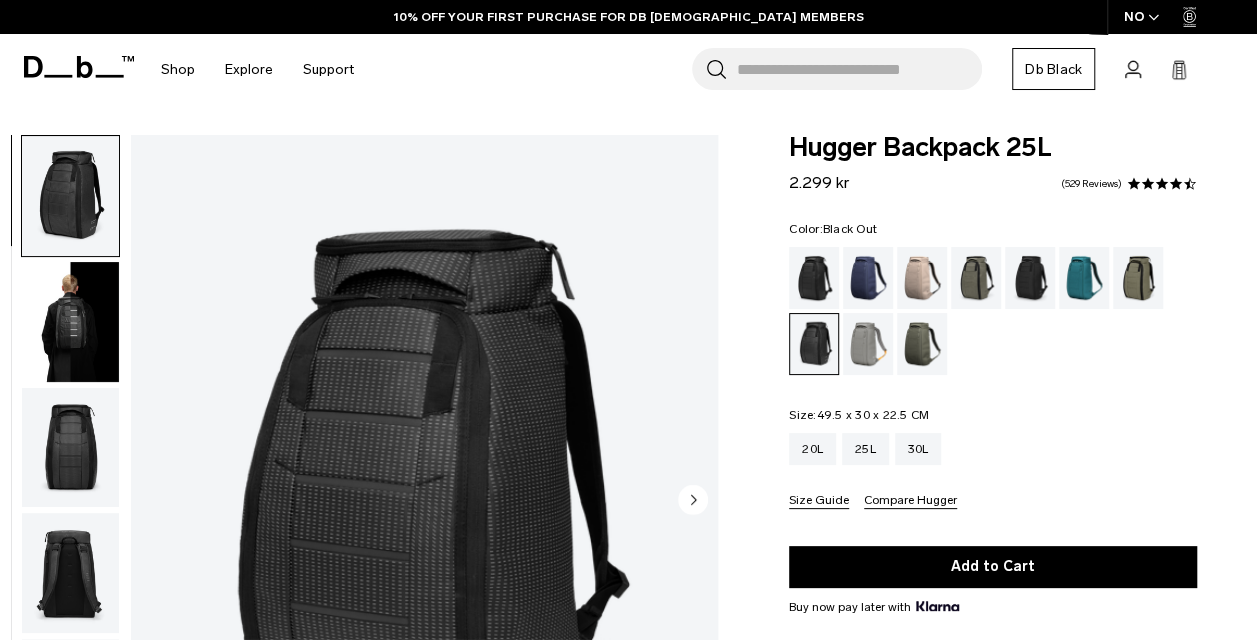 click at bounding box center [814, 278] 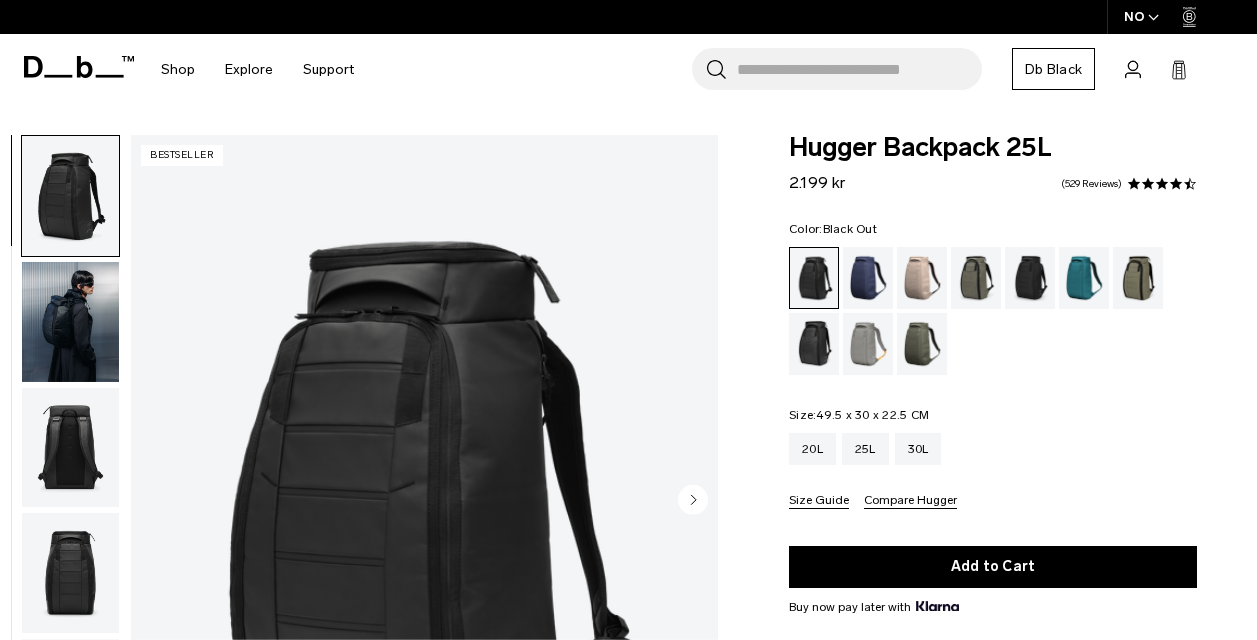 scroll, scrollTop: 0, scrollLeft: 0, axis: both 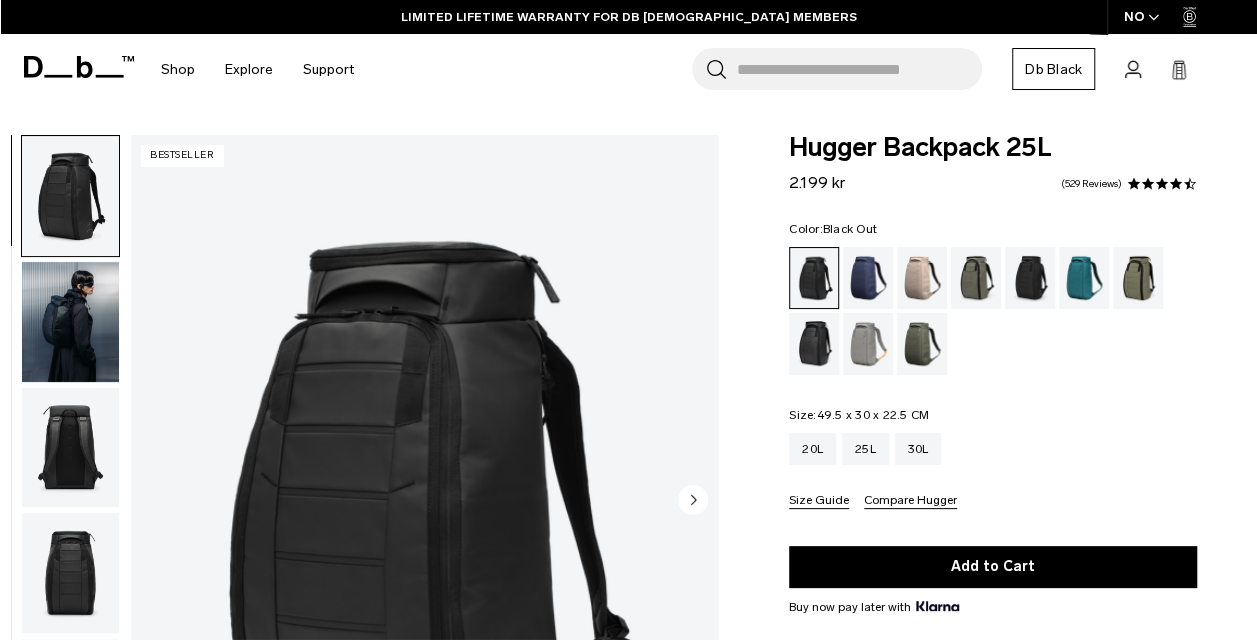 click on "NO" at bounding box center [1142, 17] 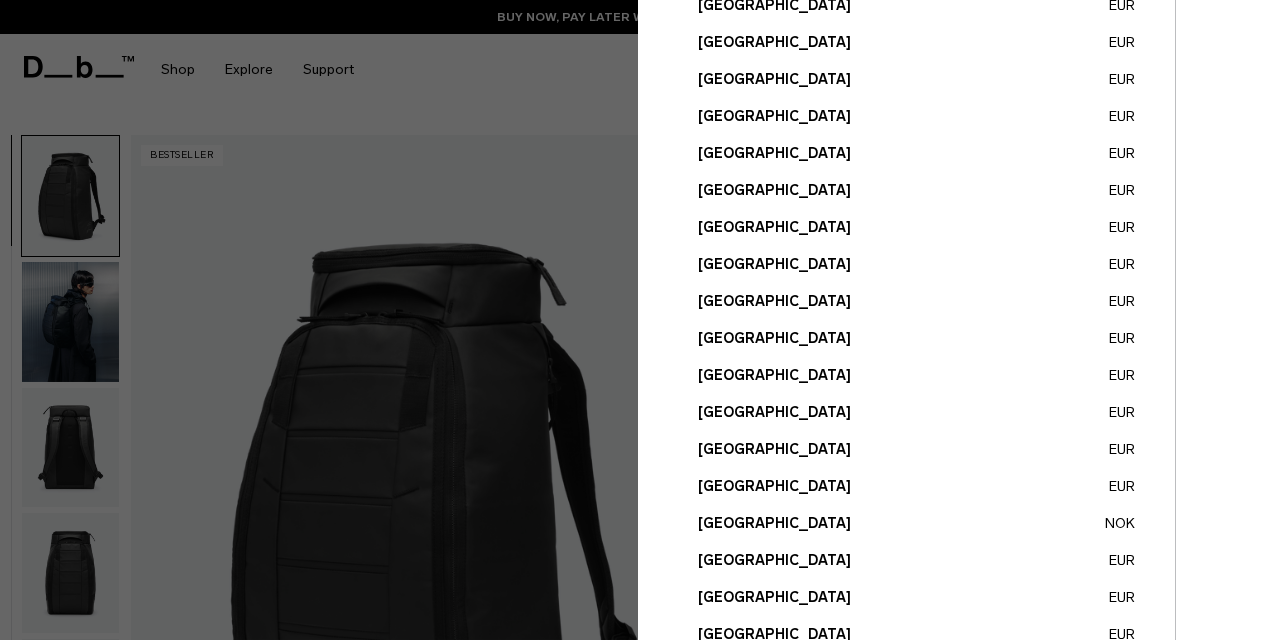 scroll, scrollTop: 517, scrollLeft: 0, axis: vertical 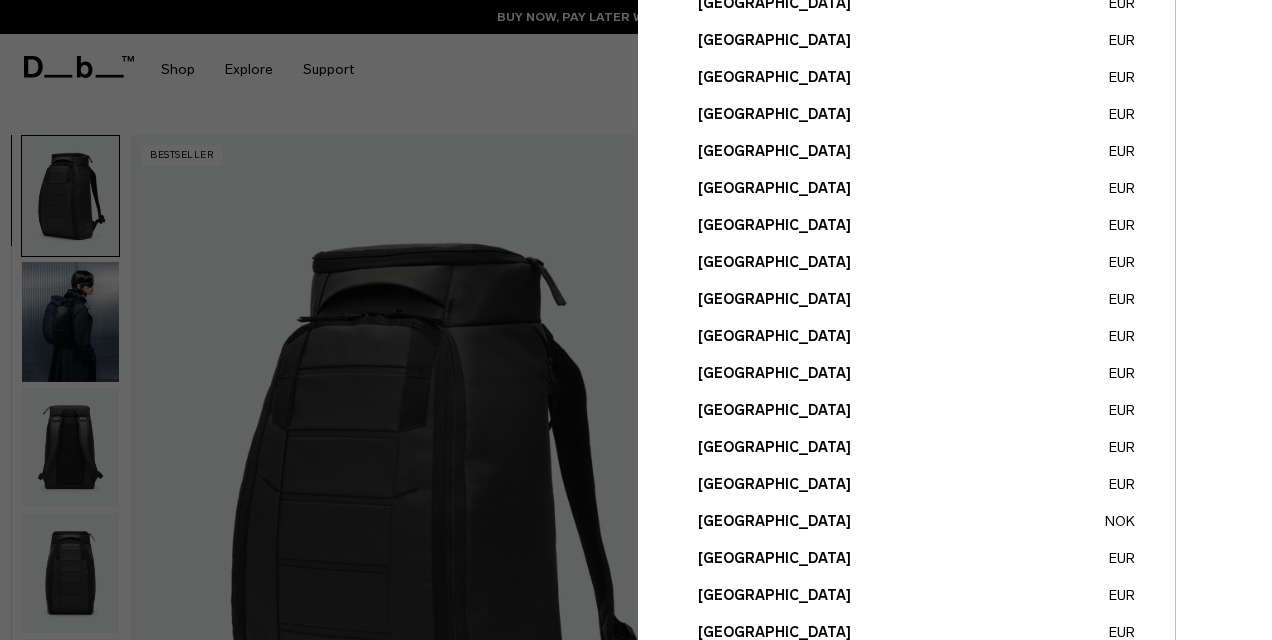 click on "Norway
NOK" at bounding box center [916, 521] 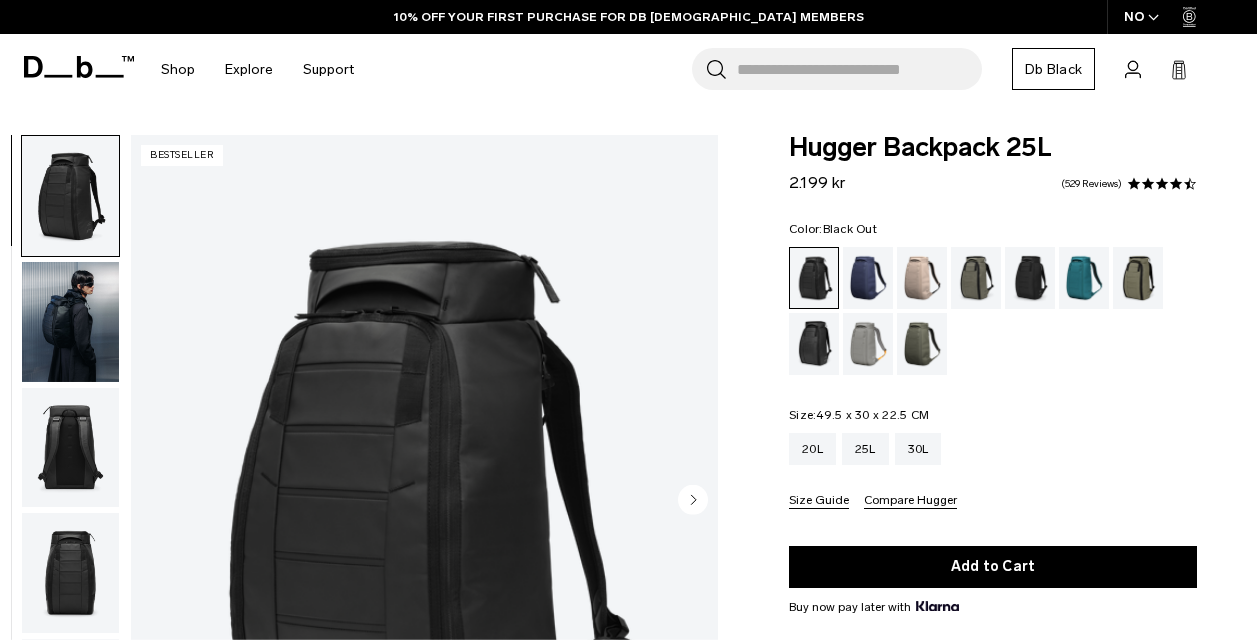 scroll, scrollTop: 0, scrollLeft: 0, axis: both 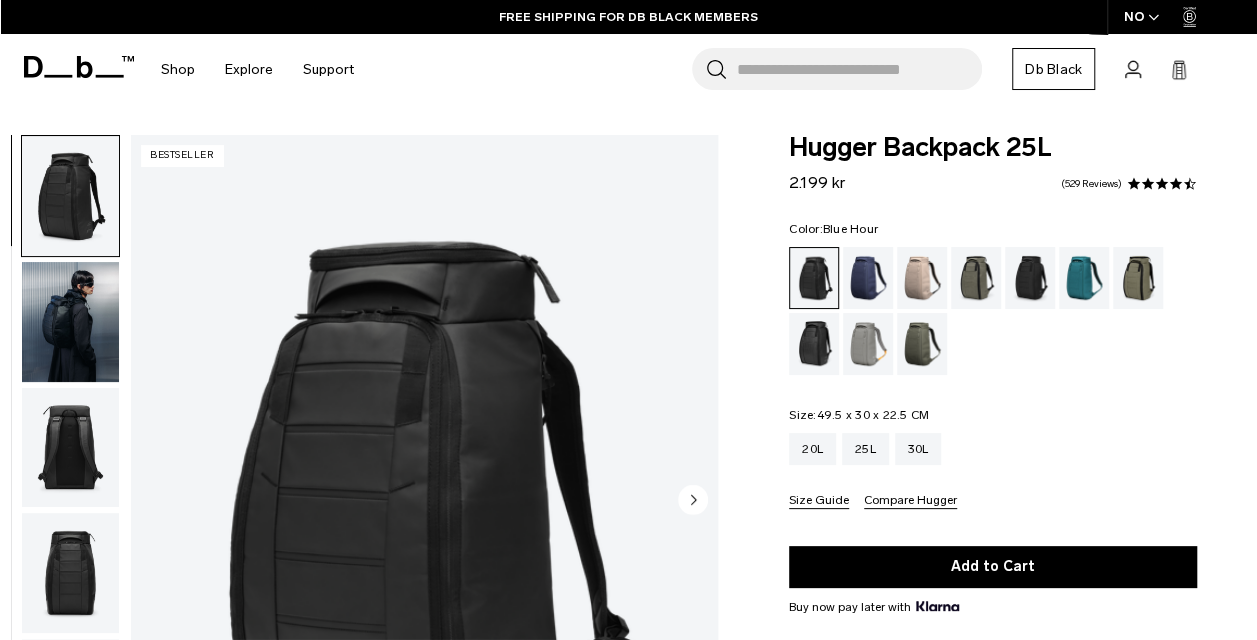 click at bounding box center (868, 278) 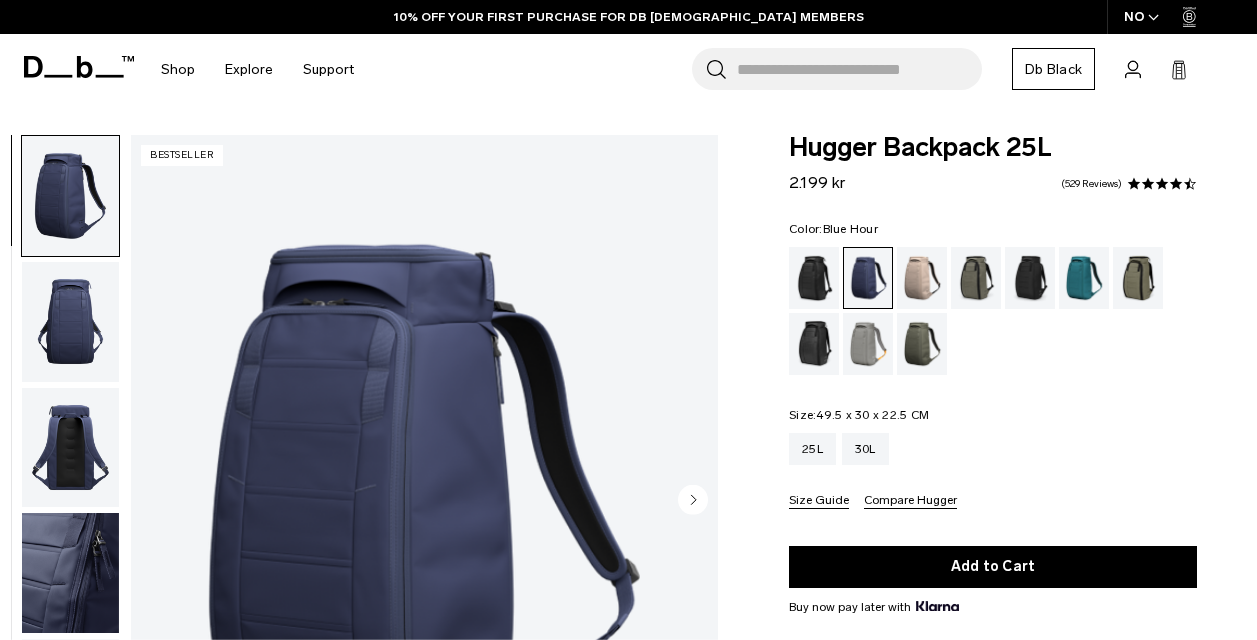 scroll, scrollTop: 0, scrollLeft: 0, axis: both 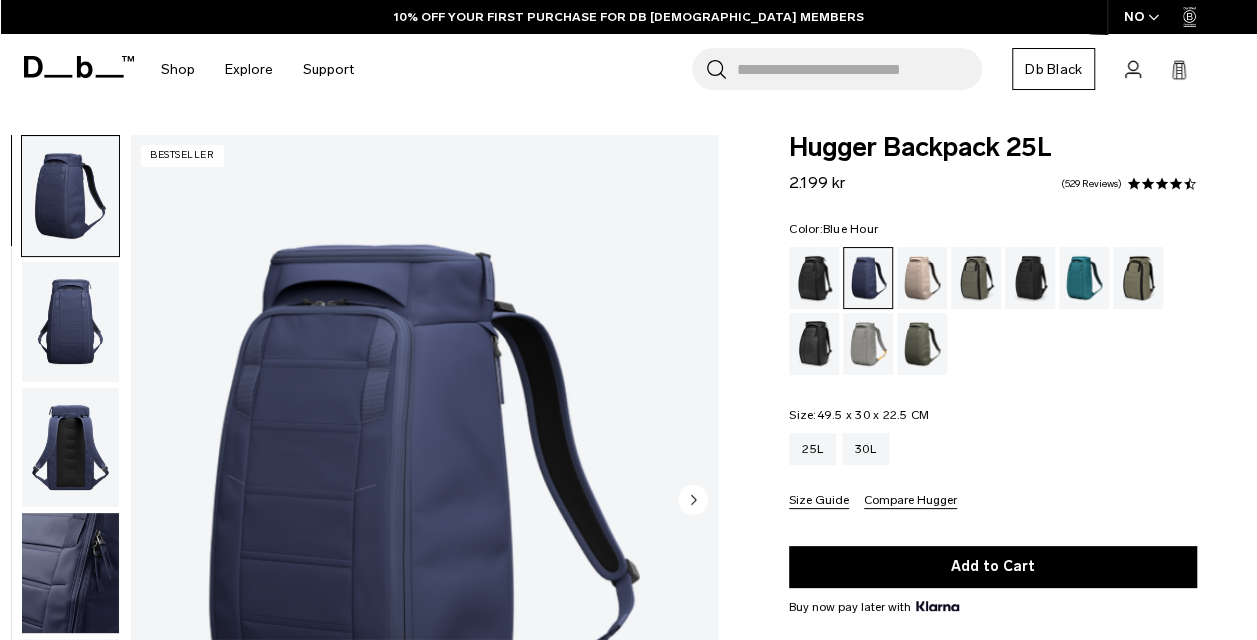 click on "Add to Cart" at bounding box center [993, 567] 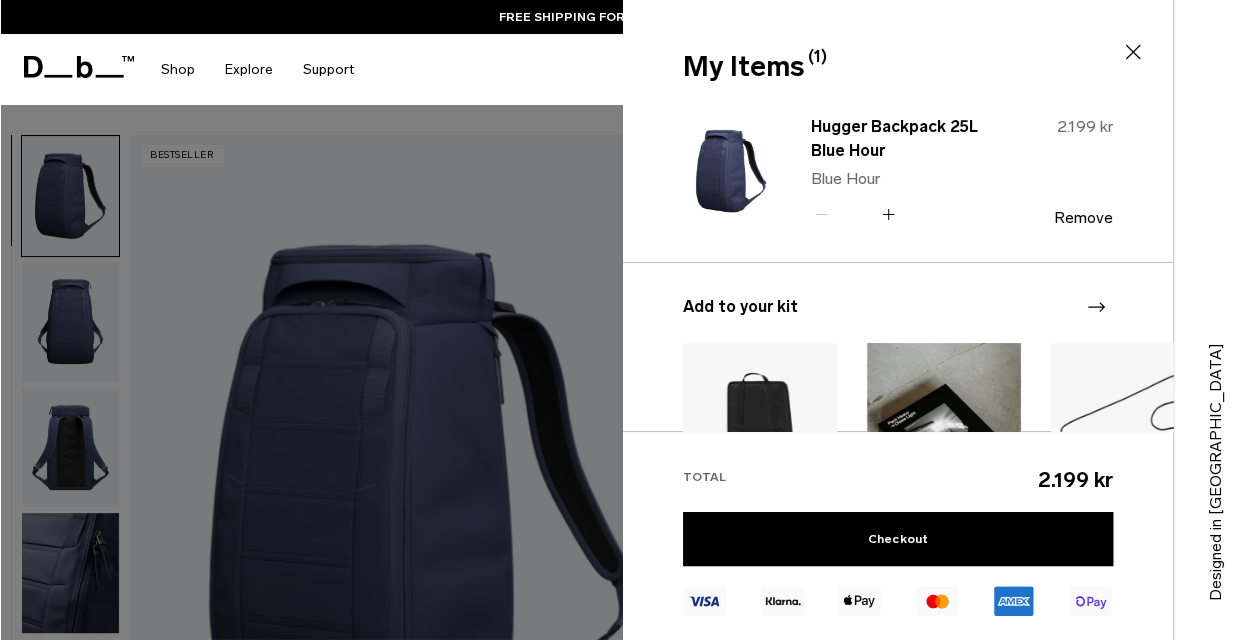 click on "Search for Bags, Luggage...
Search
Close
Trending Products
All Products
Hugger Backpack 30L Black Out
2.299 kr
Ramverk Front-access Carry-on Black Out" at bounding box center [805, 69] 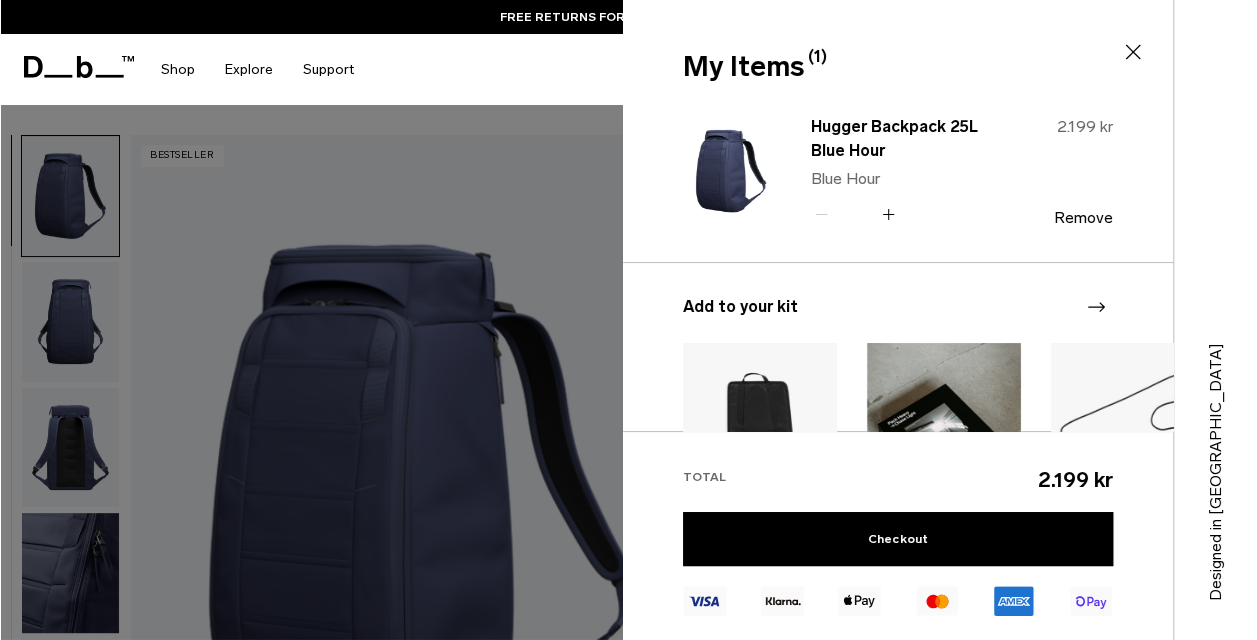 click 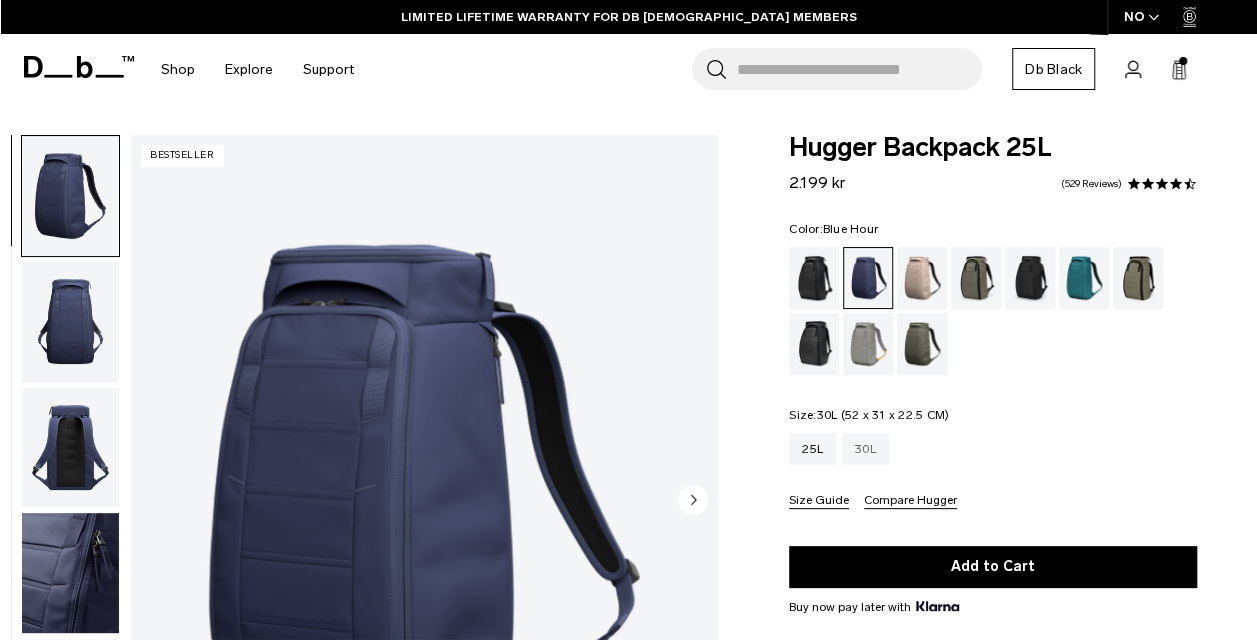 click on "30L" at bounding box center (865, 449) 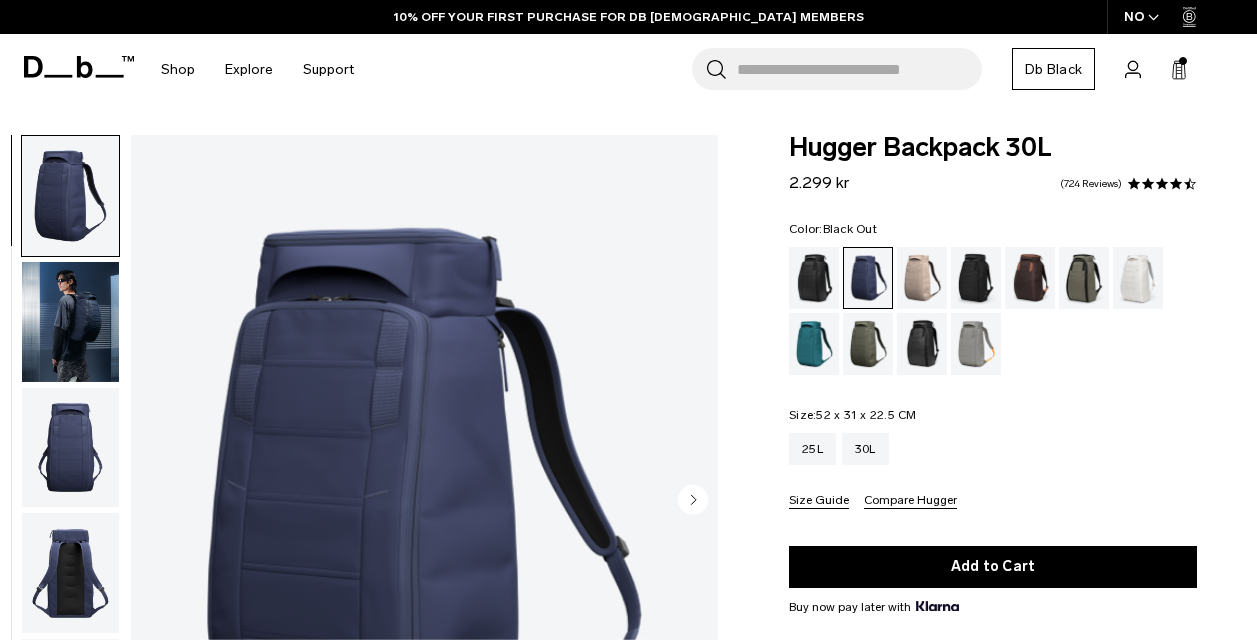 scroll, scrollTop: 0, scrollLeft: 0, axis: both 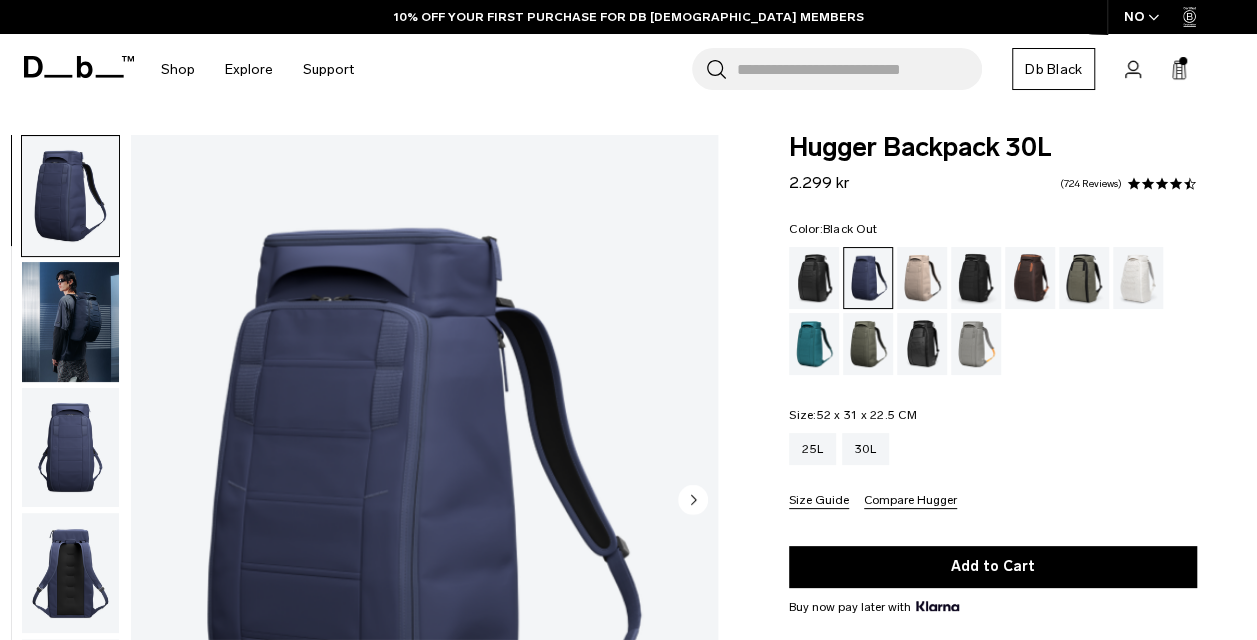 click at bounding box center (814, 278) 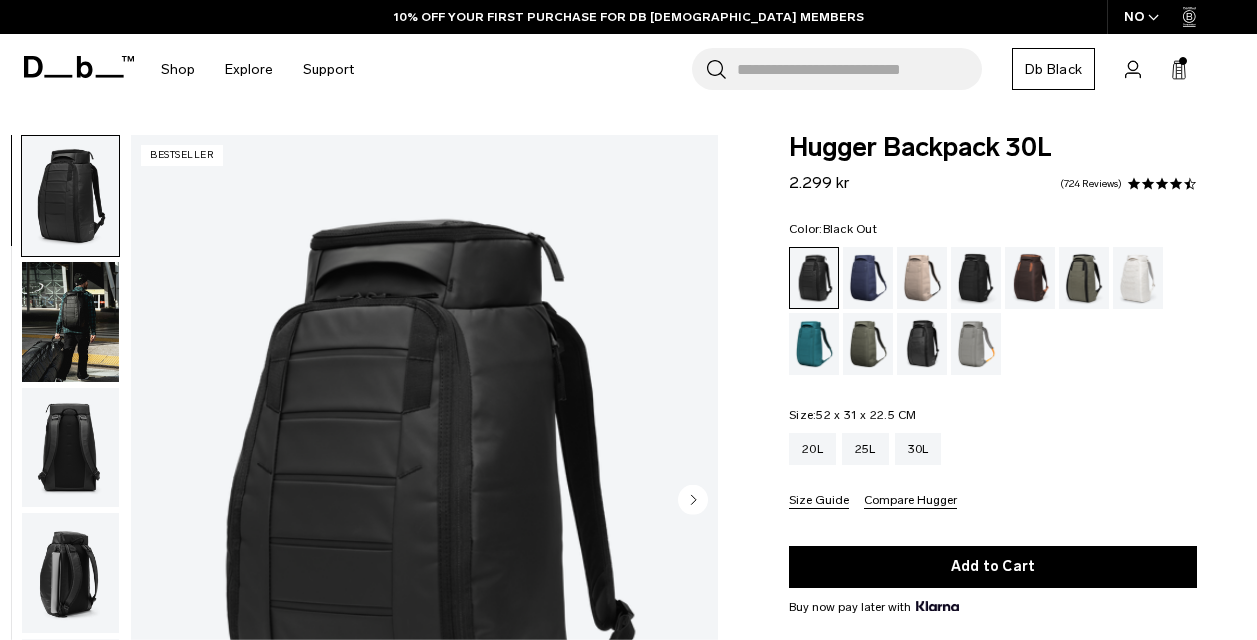 scroll, scrollTop: 0, scrollLeft: 0, axis: both 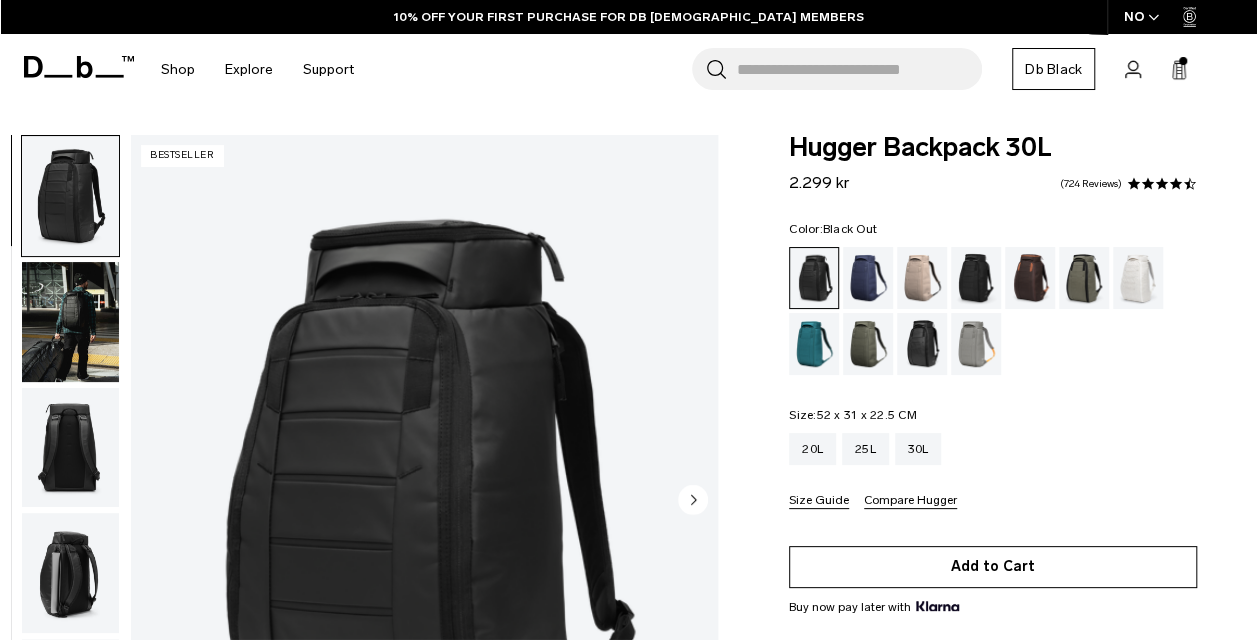 click on "Add to Cart" at bounding box center [993, 567] 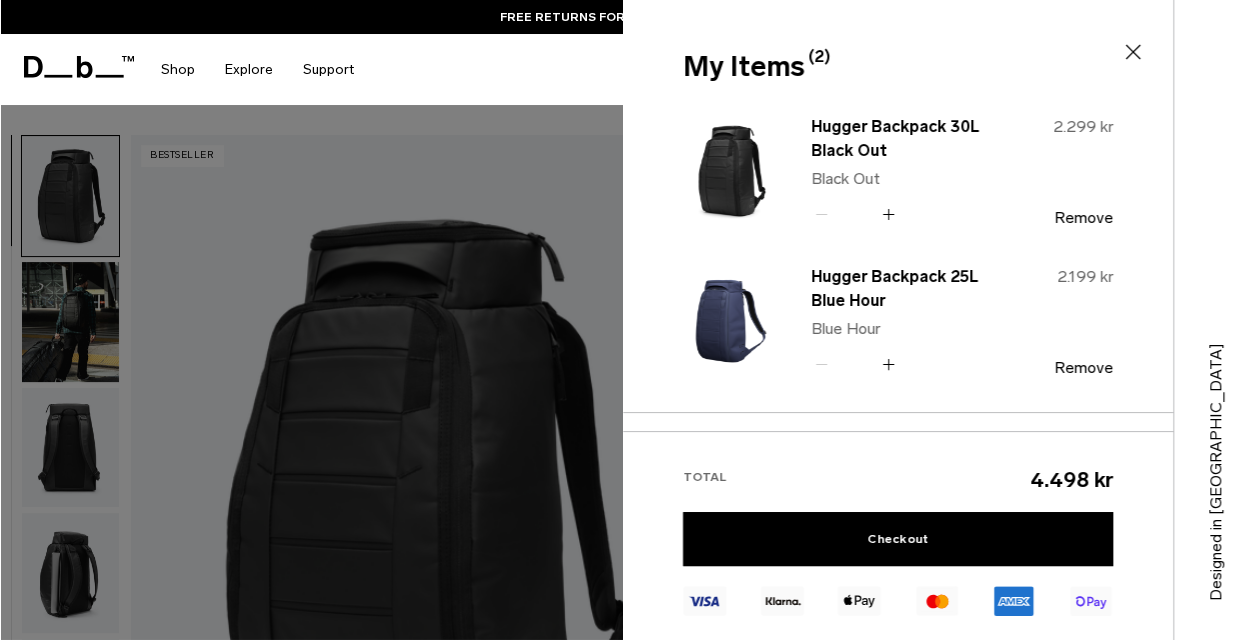 click 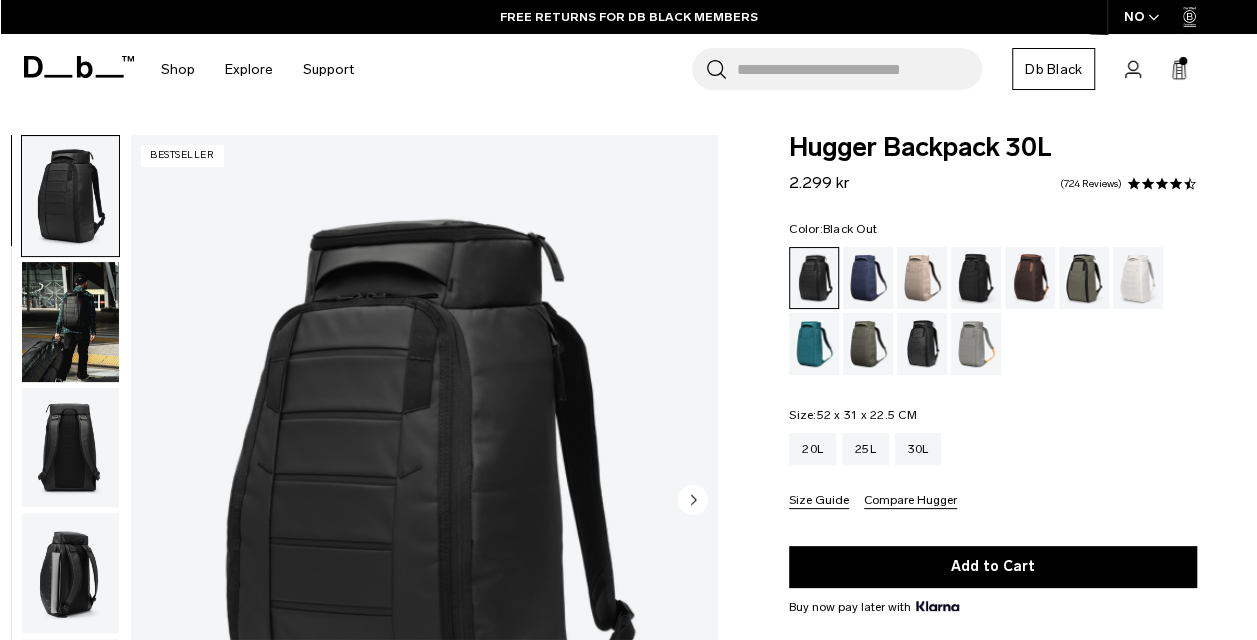 click 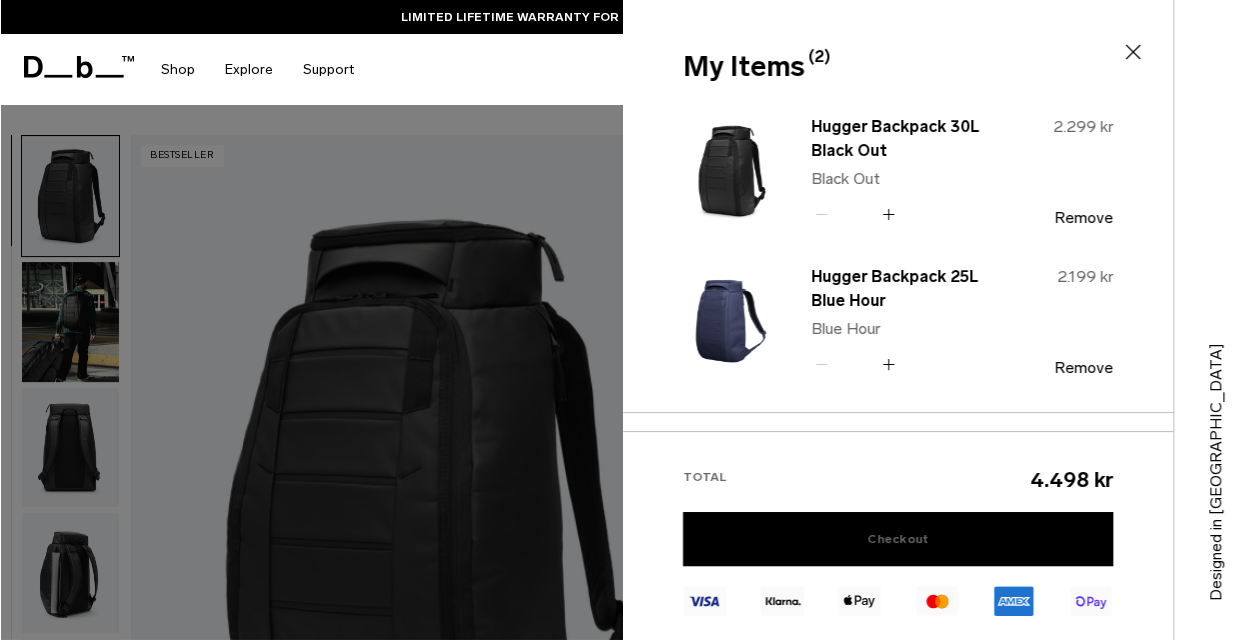 click on "Checkout" at bounding box center (898, 539) 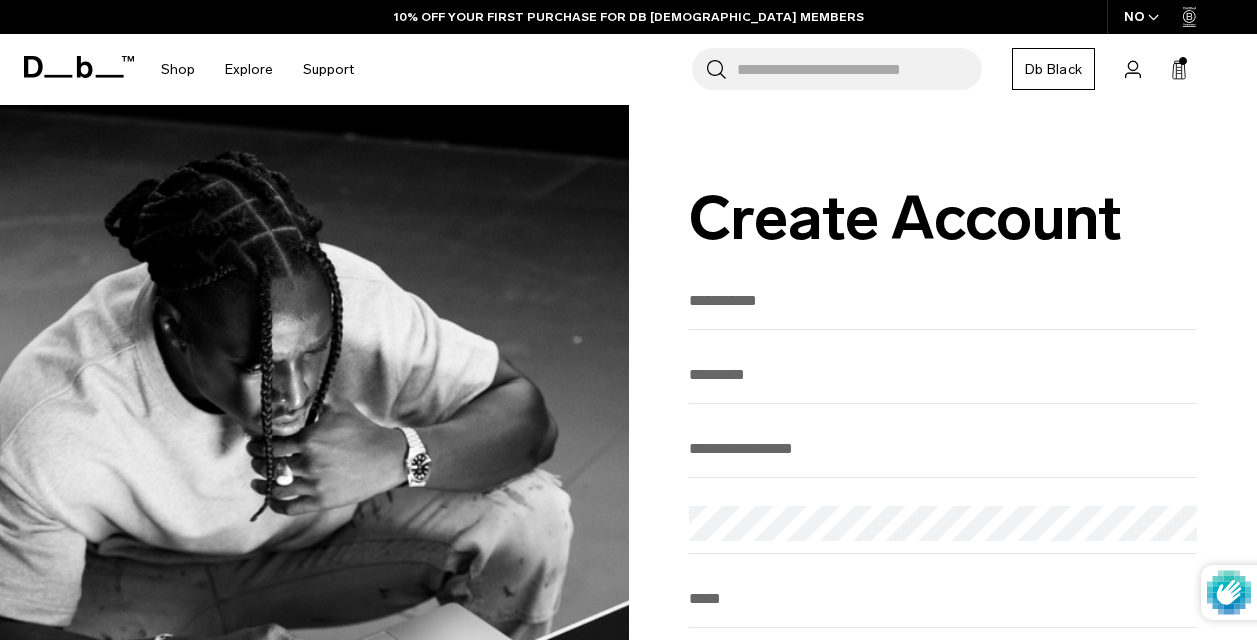 scroll, scrollTop: 0, scrollLeft: 0, axis: both 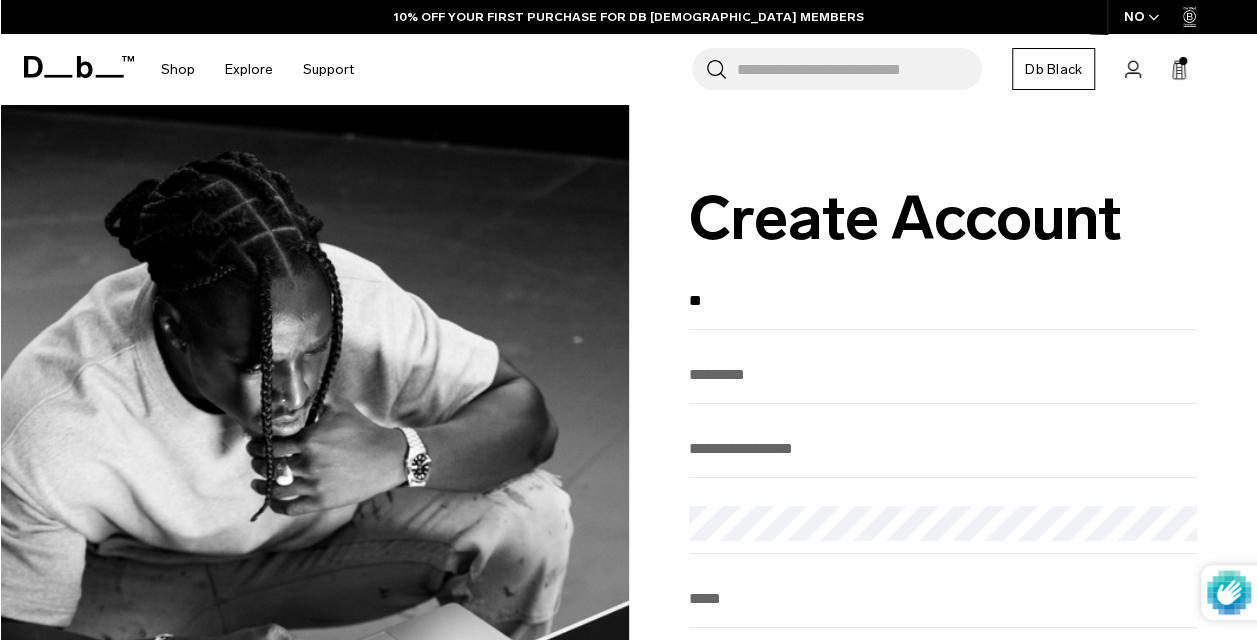 type on "*****" 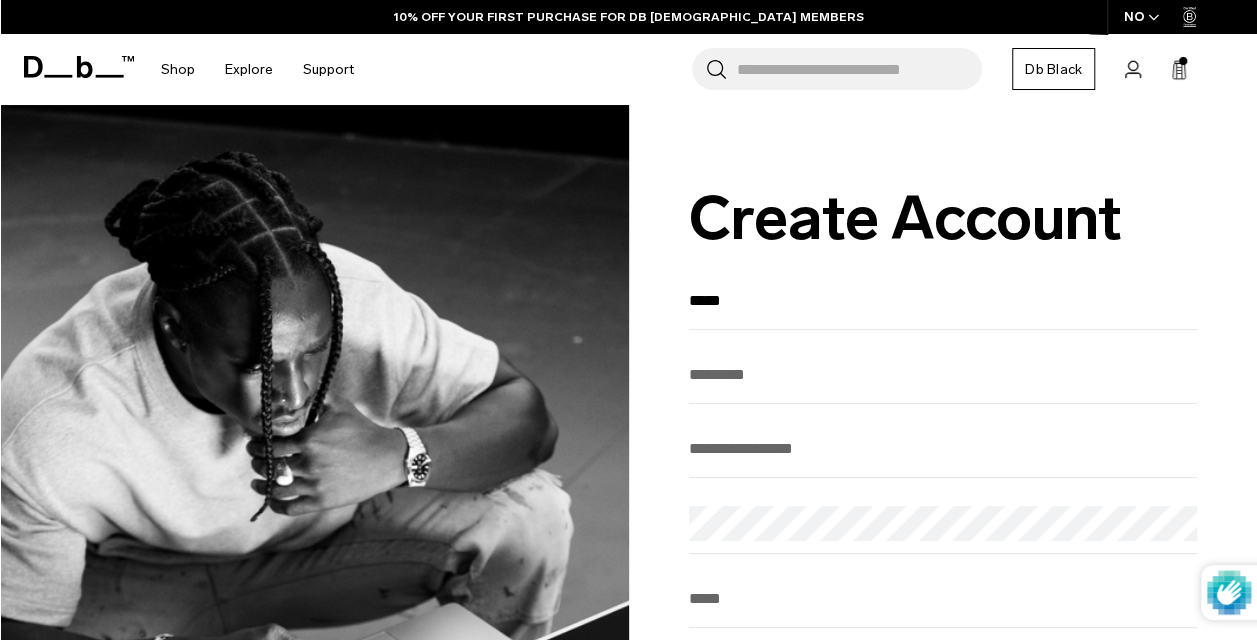 type on "**********" 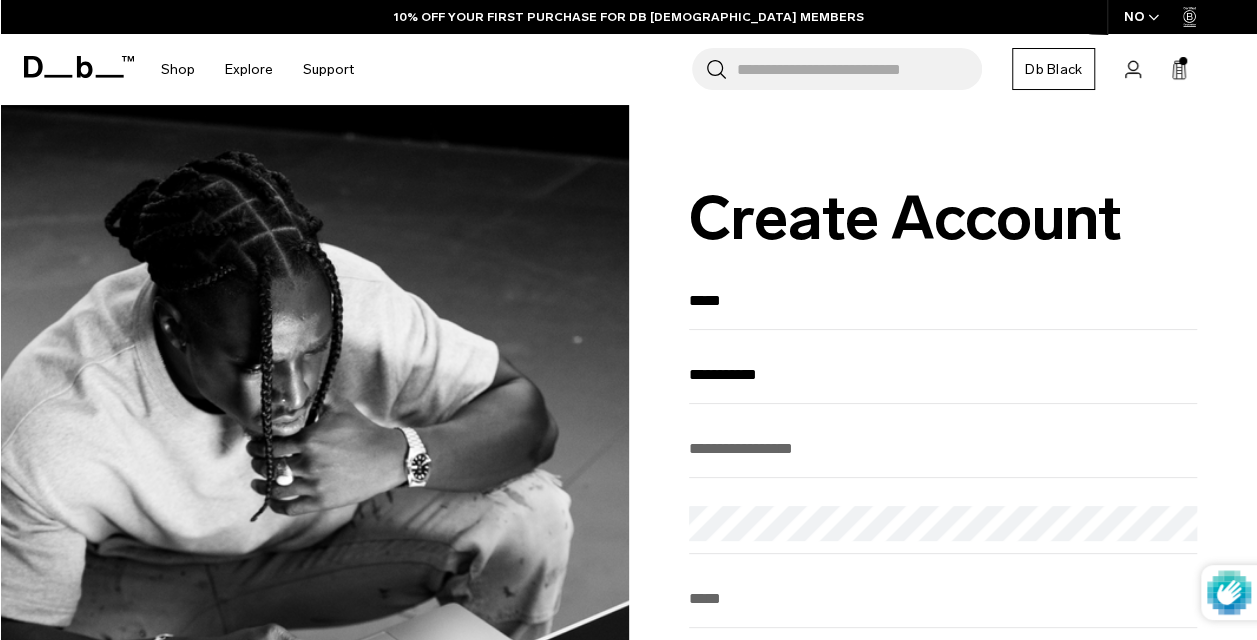 type on "**********" 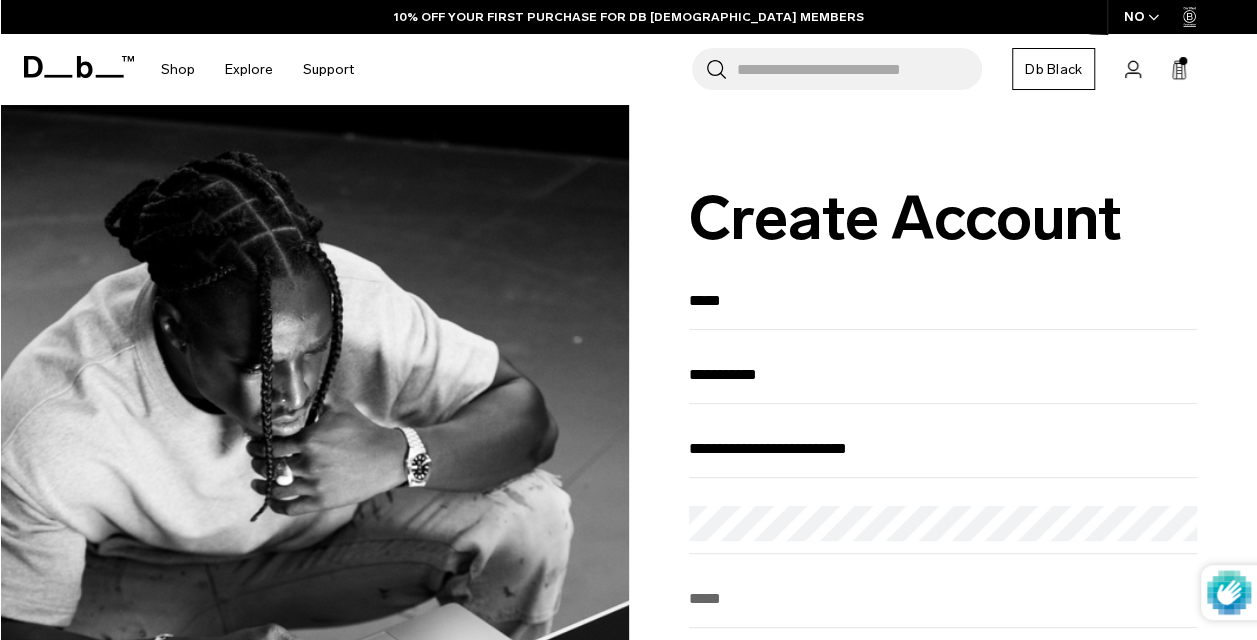 type on "********" 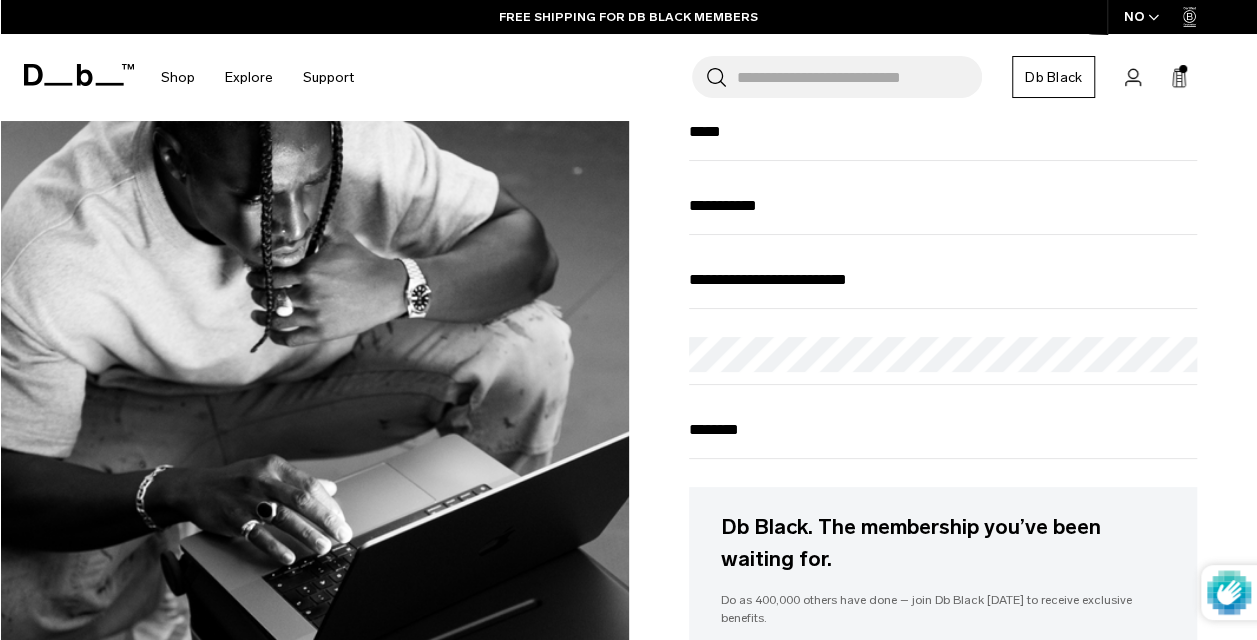 scroll, scrollTop: 177, scrollLeft: 0, axis: vertical 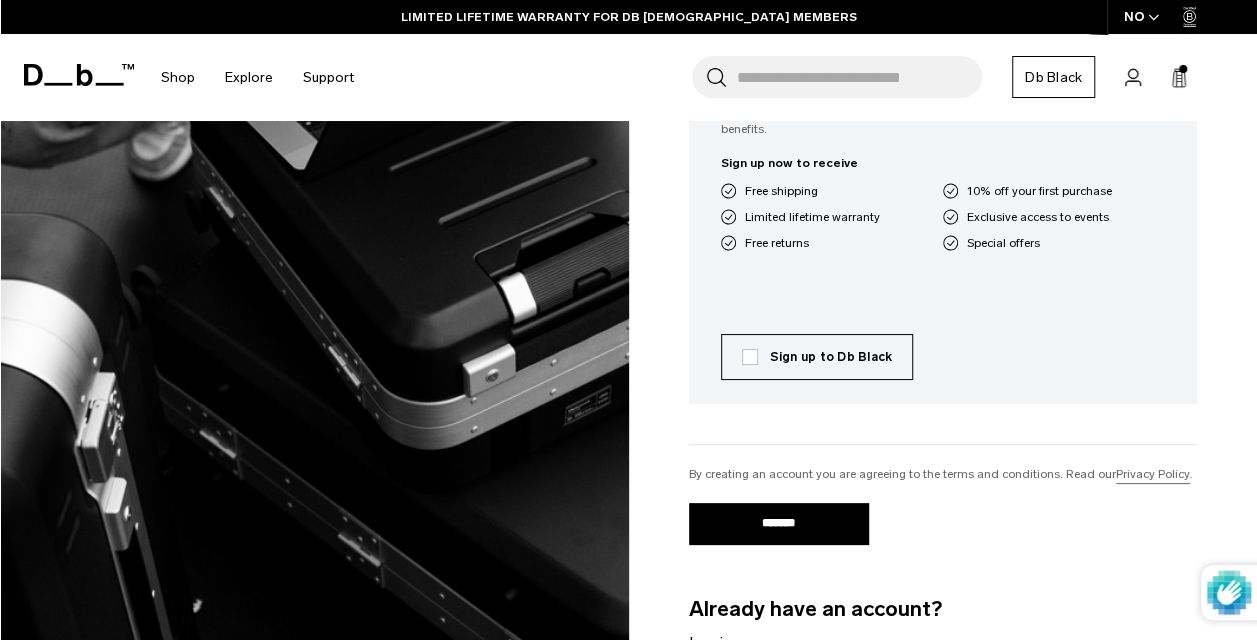 click on "Sign up to Db Black" at bounding box center (817, 357) 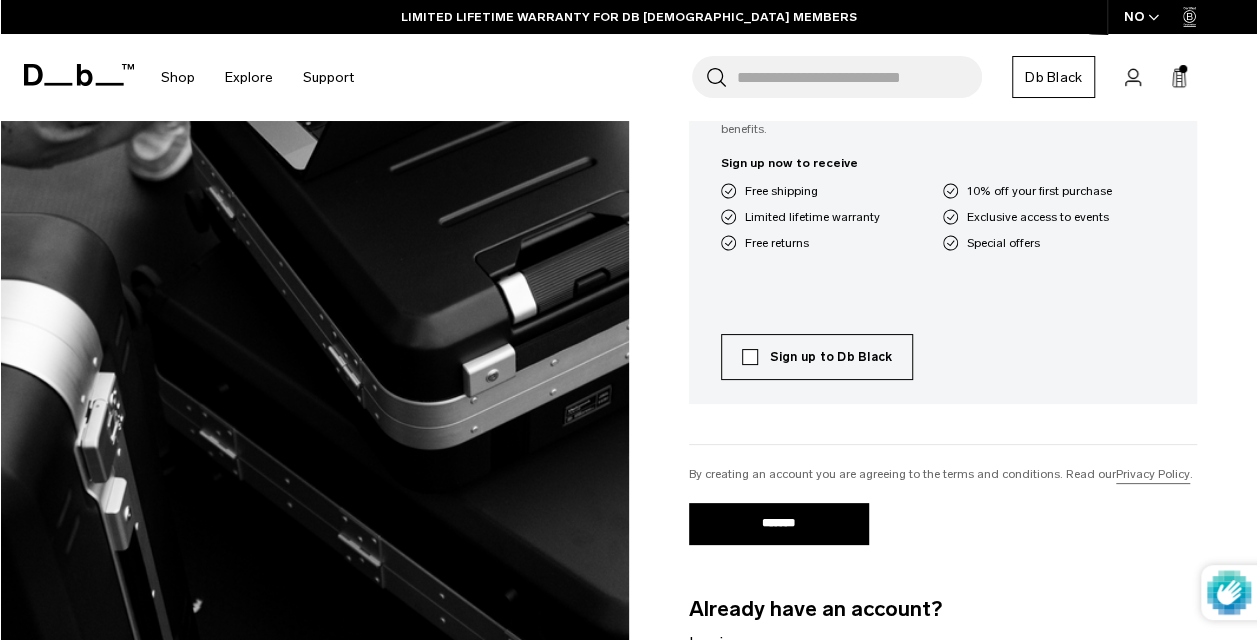 click on "Sign up to Db Black" at bounding box center [817, 357] 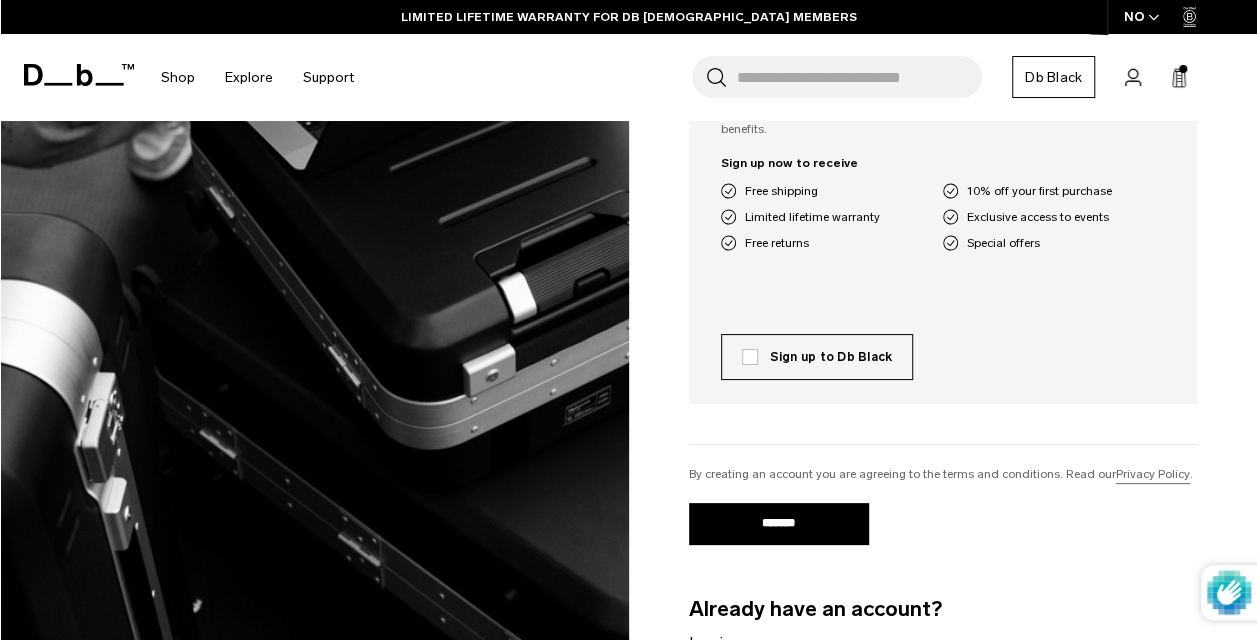 click on "*******" at bounding box center [779, 524] 